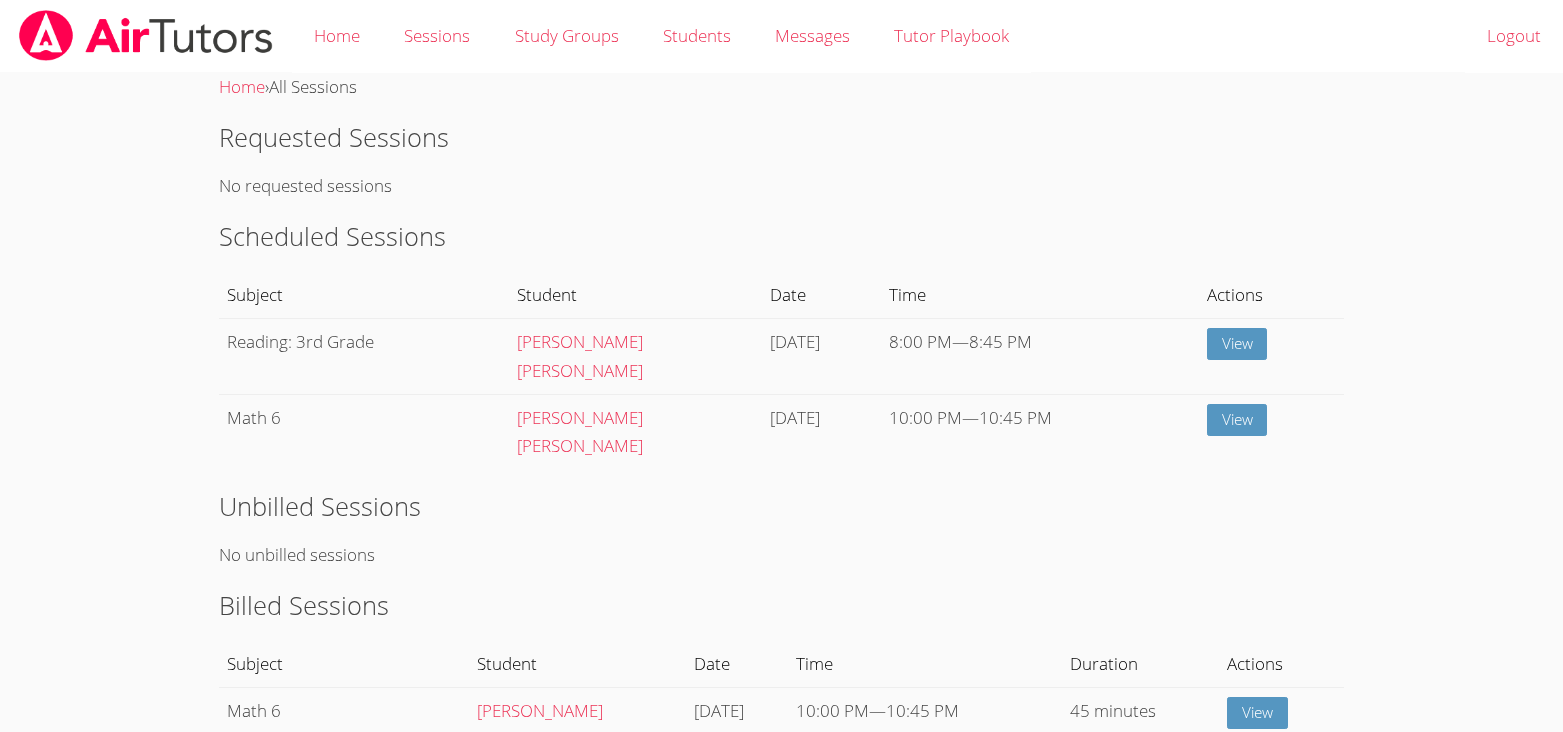 scroll, scrollTop: 0, scrollLeft: 0, axis: both 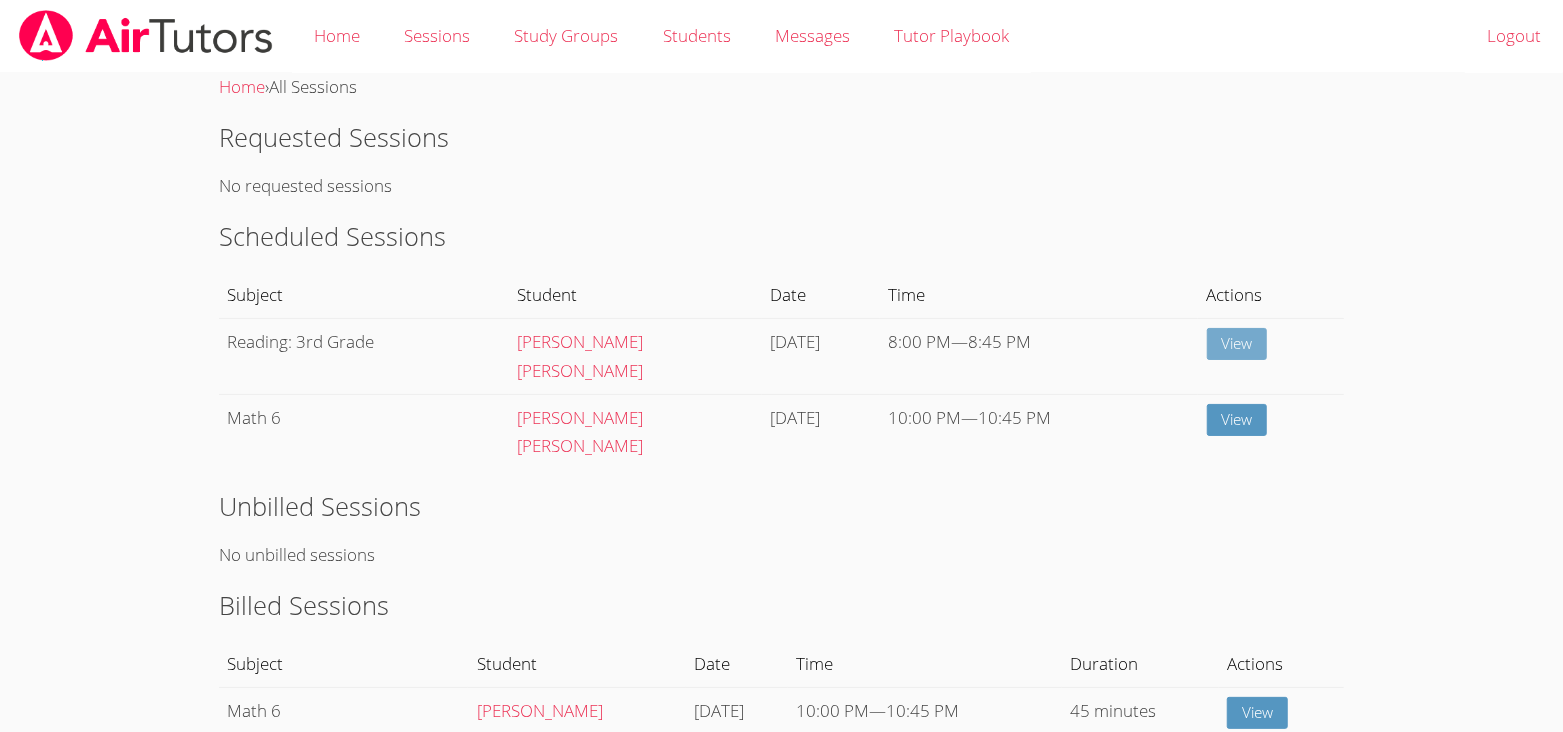 click on "View" at bounding box center (1237, 344) 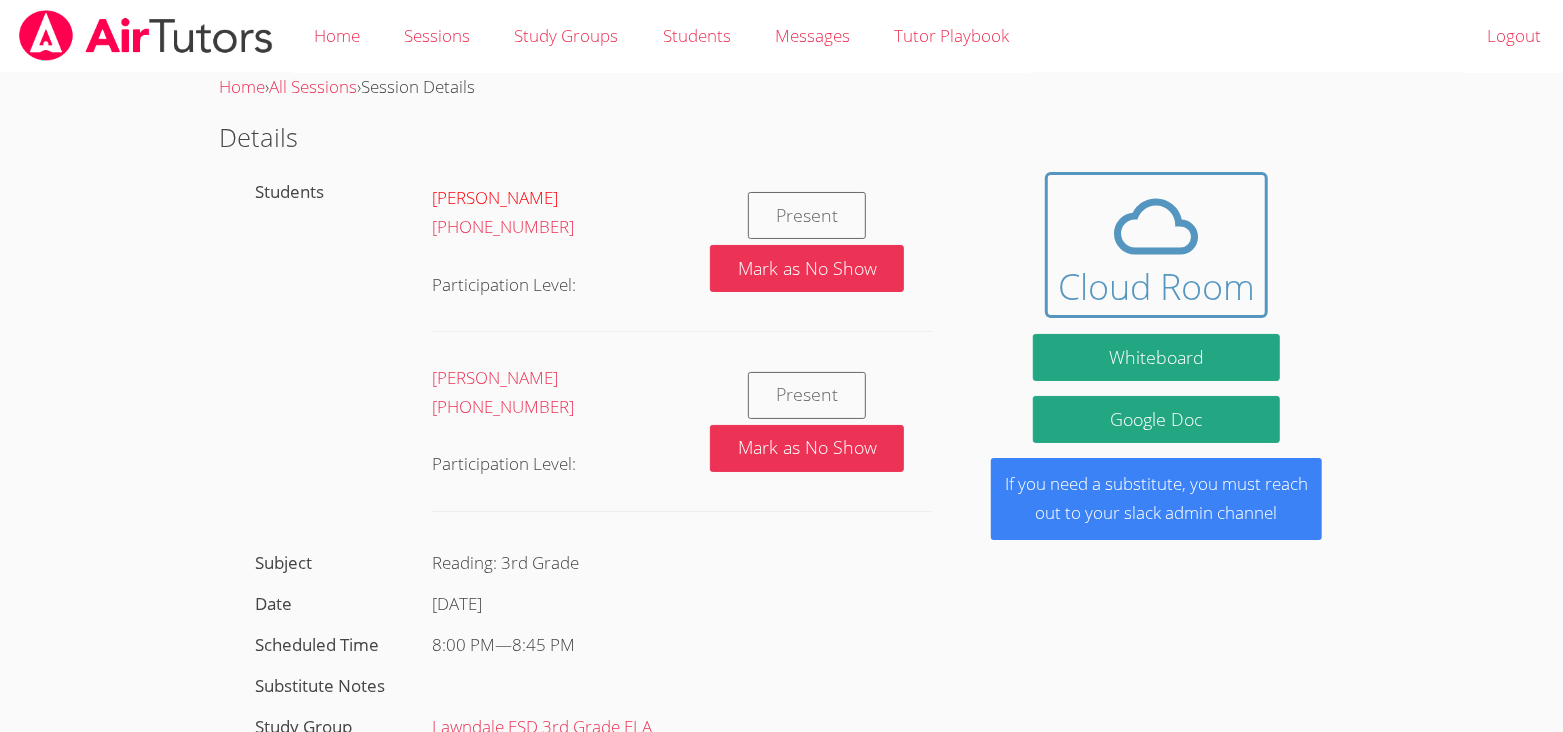 click on "[PERSON_NAME]" at bounding box center (495, 197) 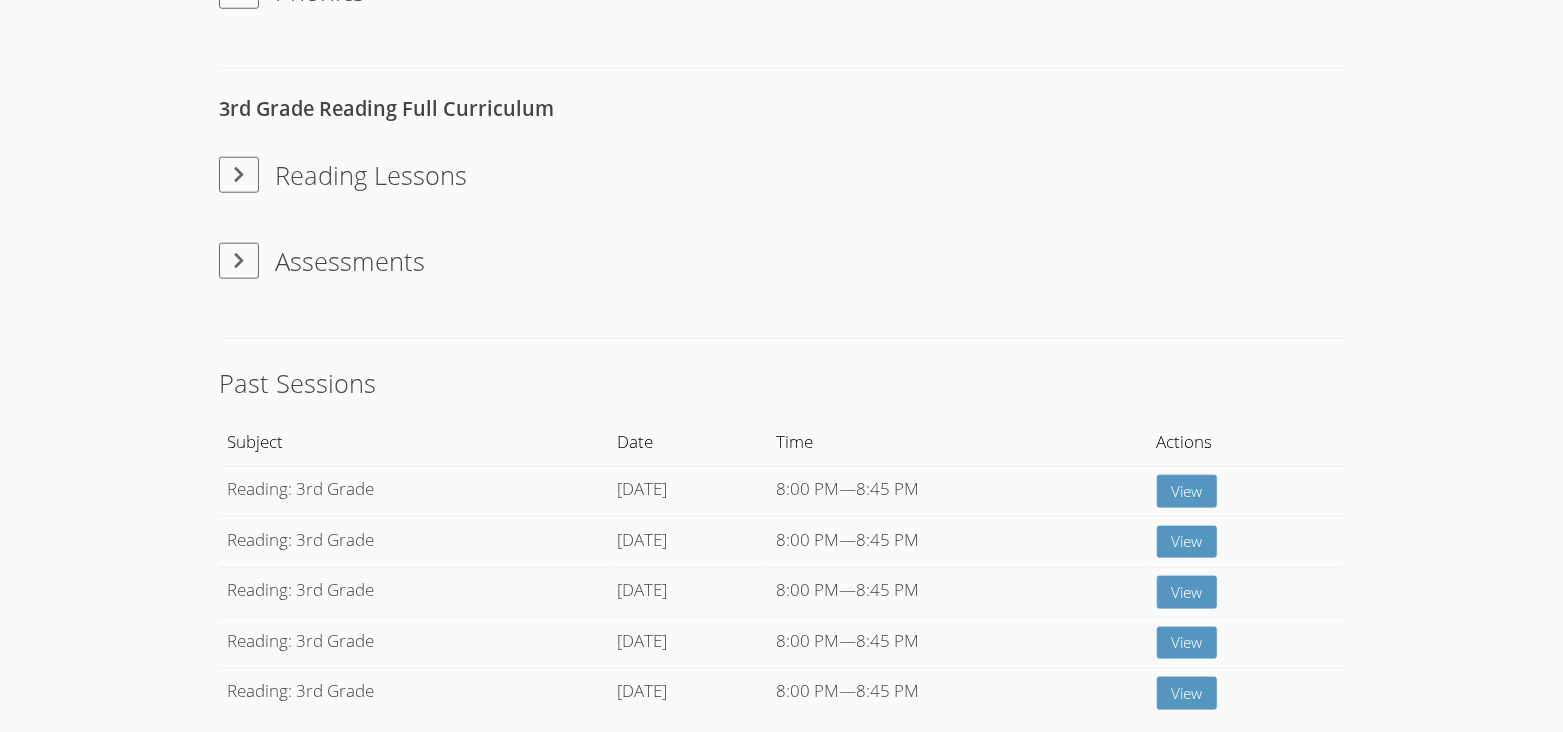 scroll, scrollTop: 1405, scrollLeft: 0, axis: vertical 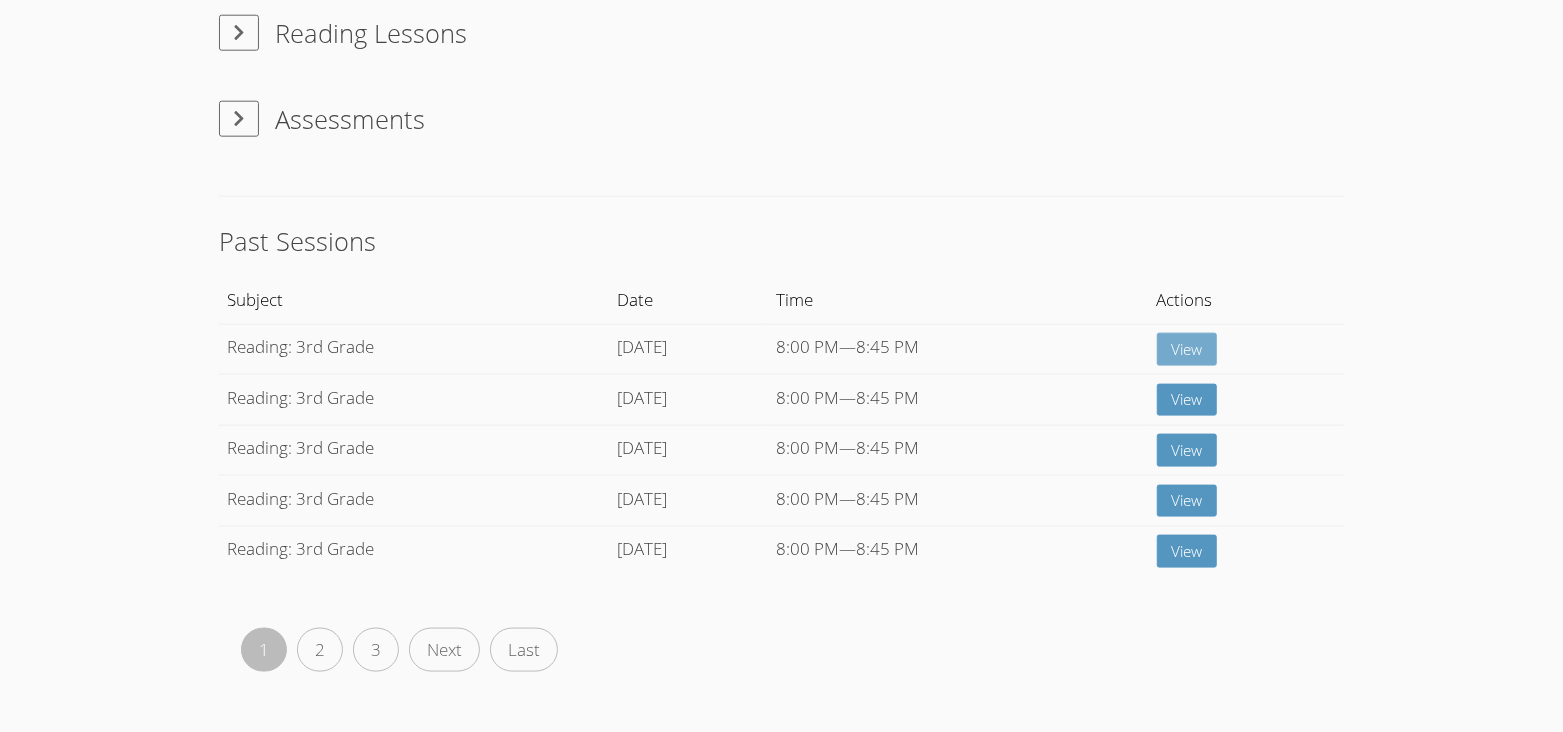 click on "View" at bounding box center (1187, 349) 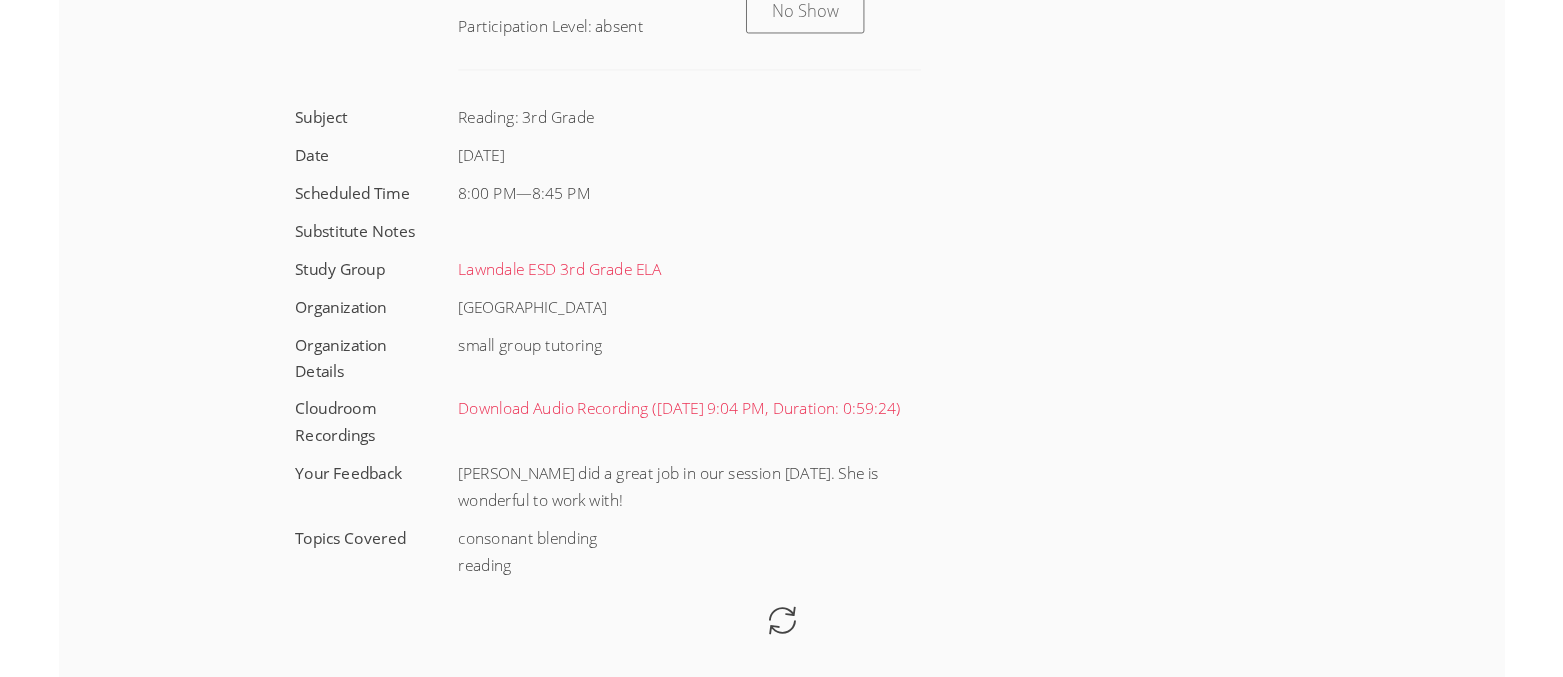 scroll, scrollTop: 0, scrollLeft: 0, axis: both 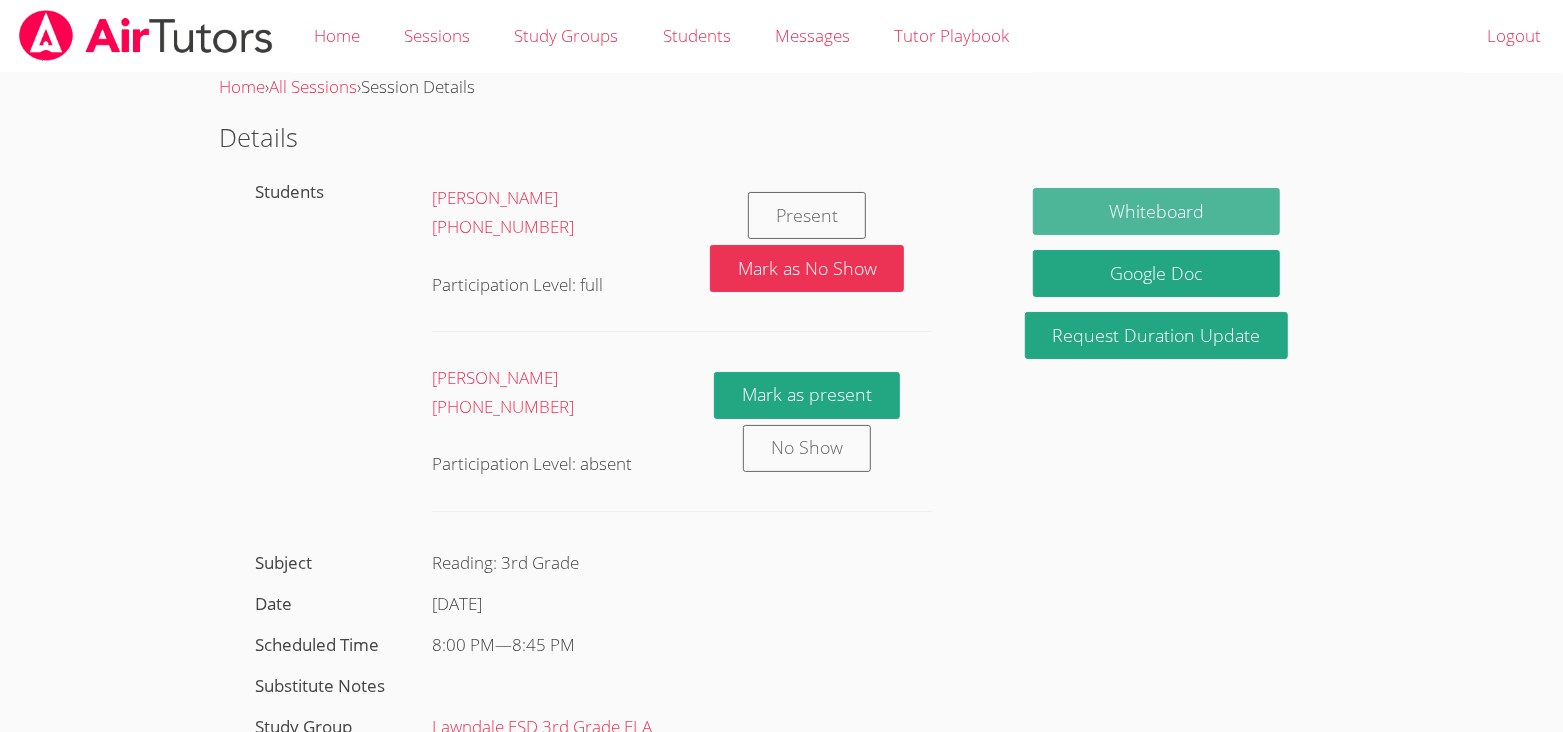 click on "Whiteboard" at bounding box center (1157, 211) 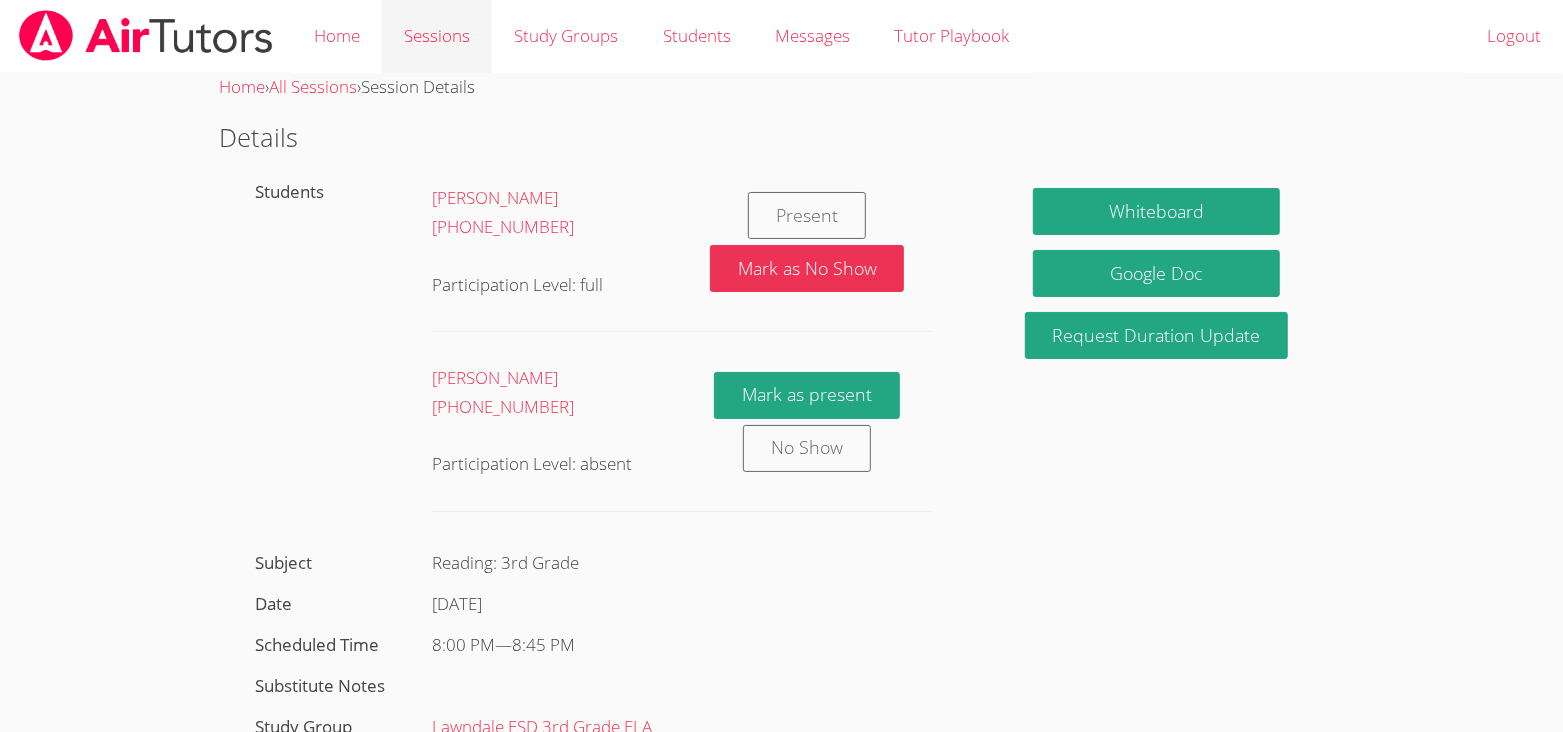 click on "Sessions" at bounding box center [437, 36] 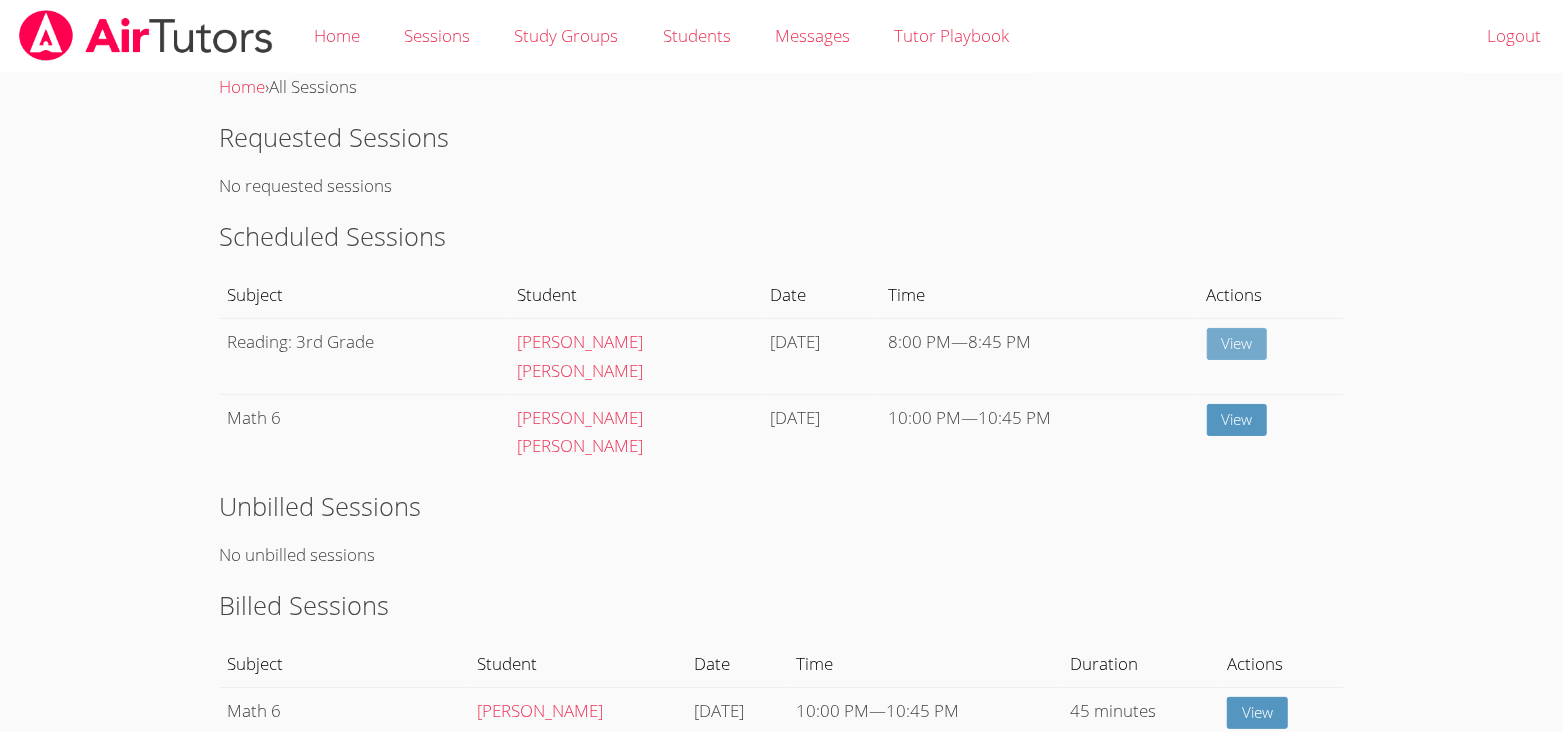 click on "View" at bounding box center (1237, 344) 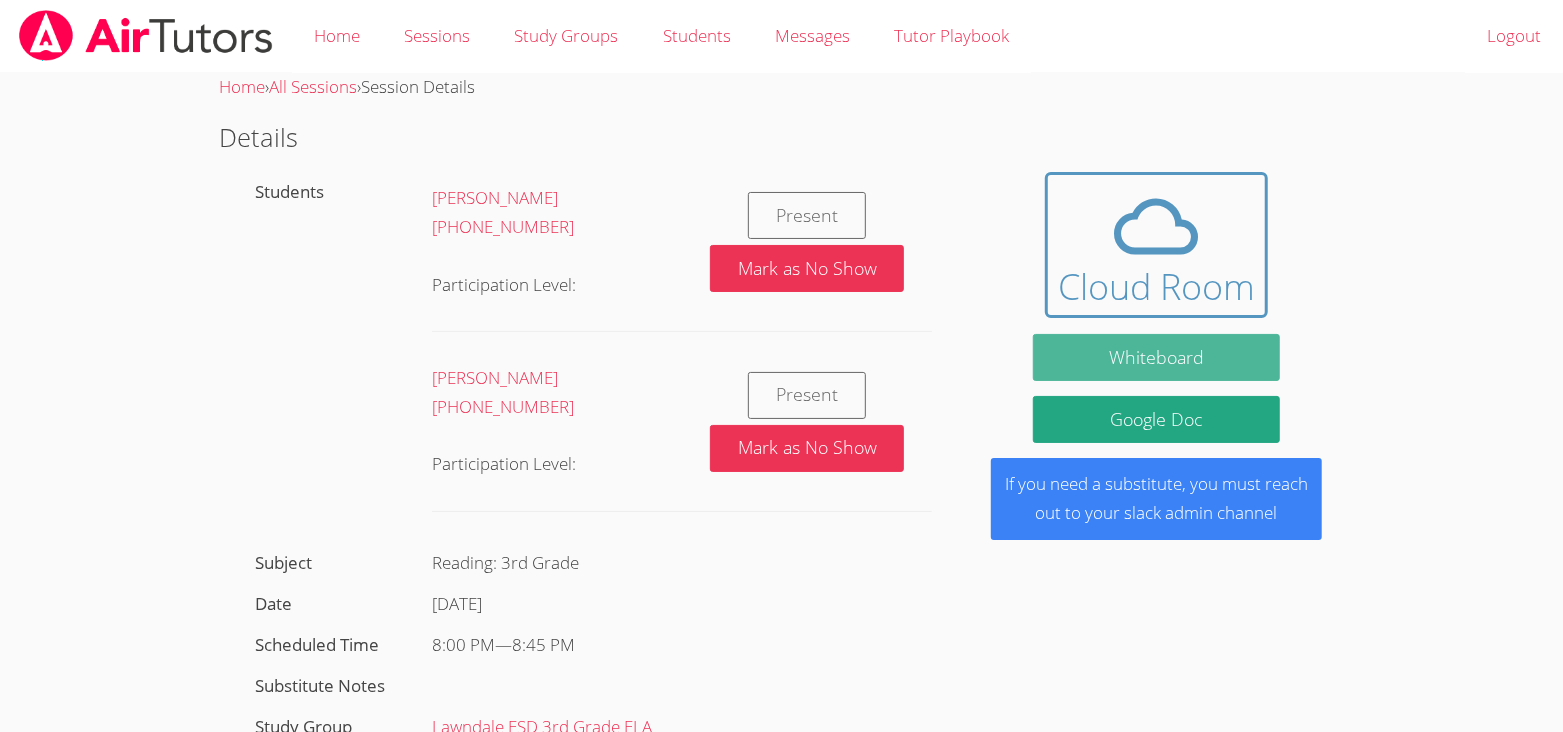 click on "Whiteboard" at bounding box center (1157, 357) 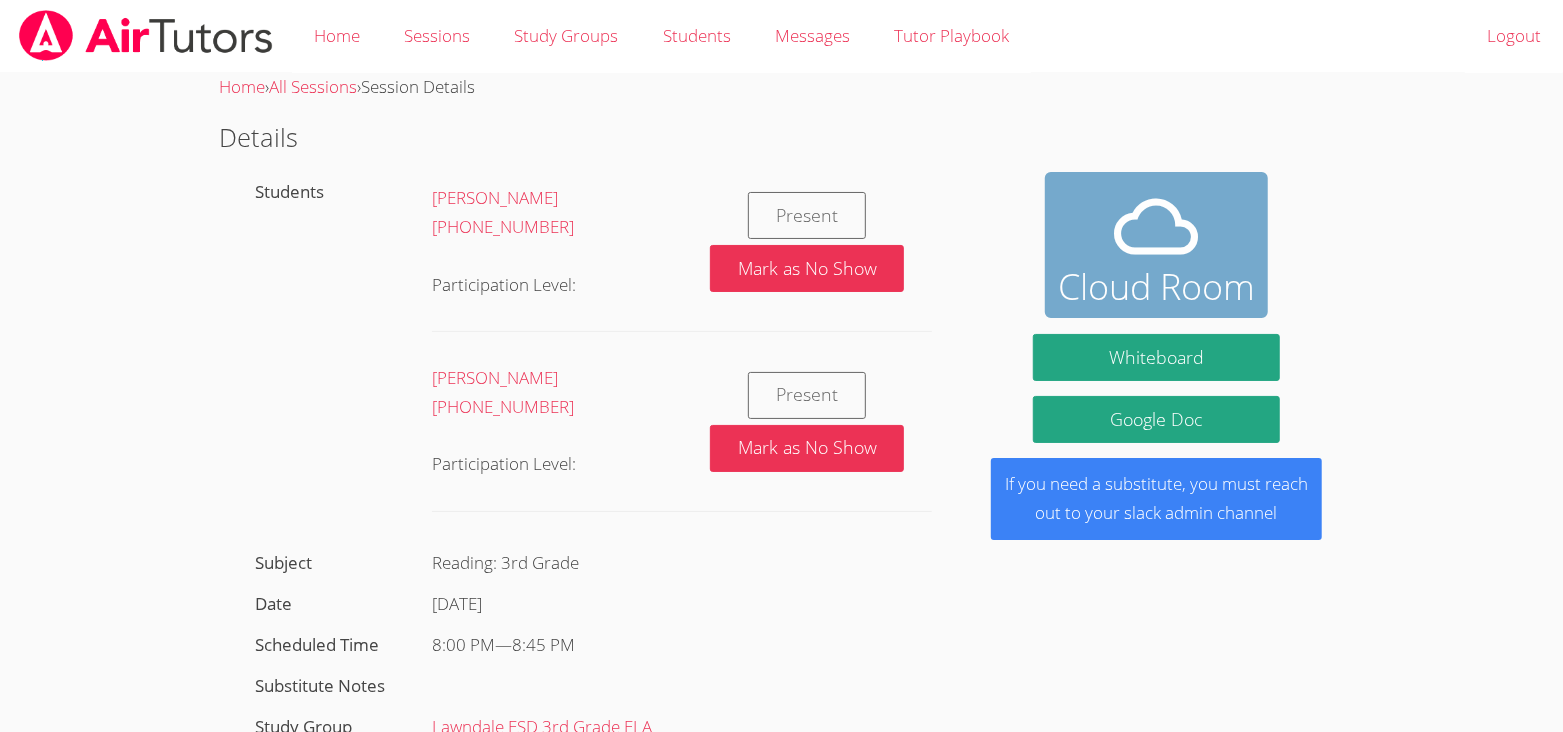 click on "Cloud Room" at bounding box center [1156, 287] 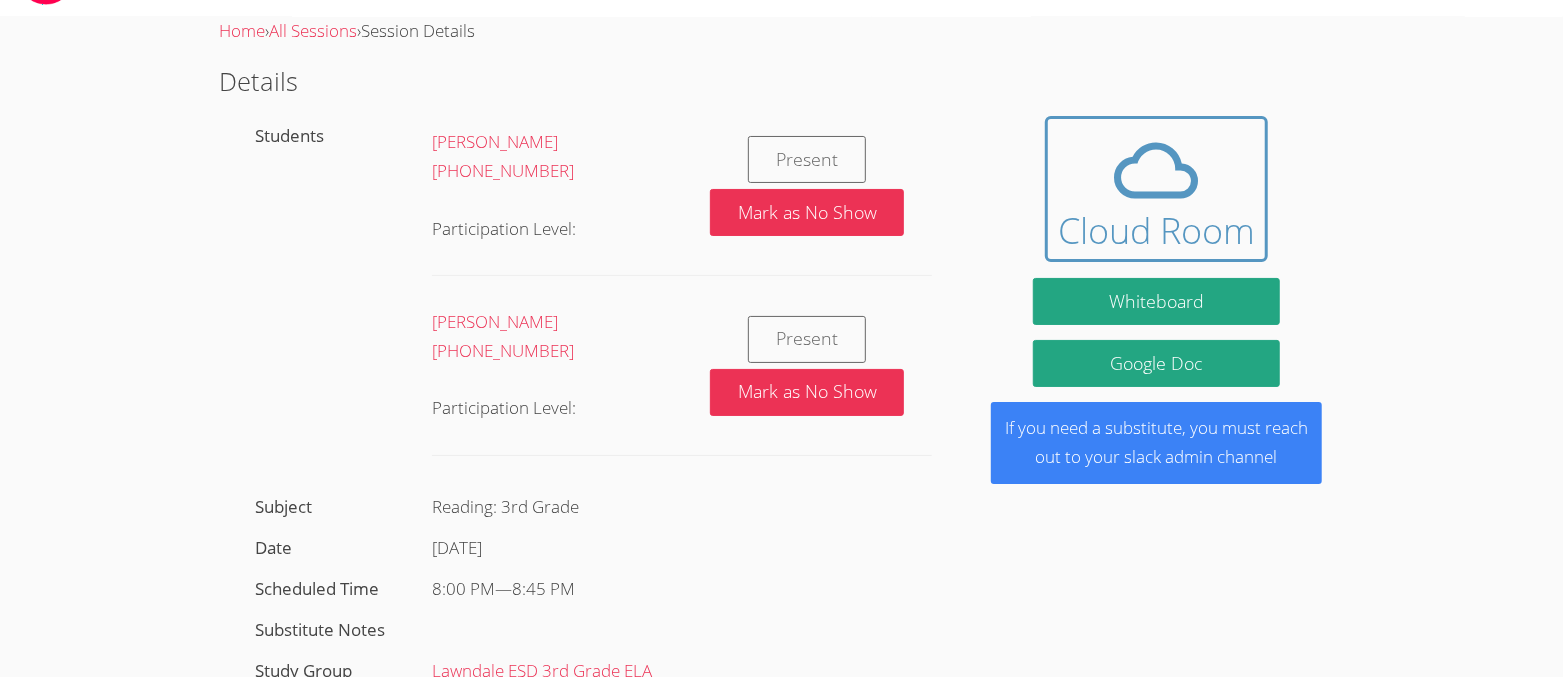 scroll, scrollTop: 0, scrollLeft: 0, axis: both 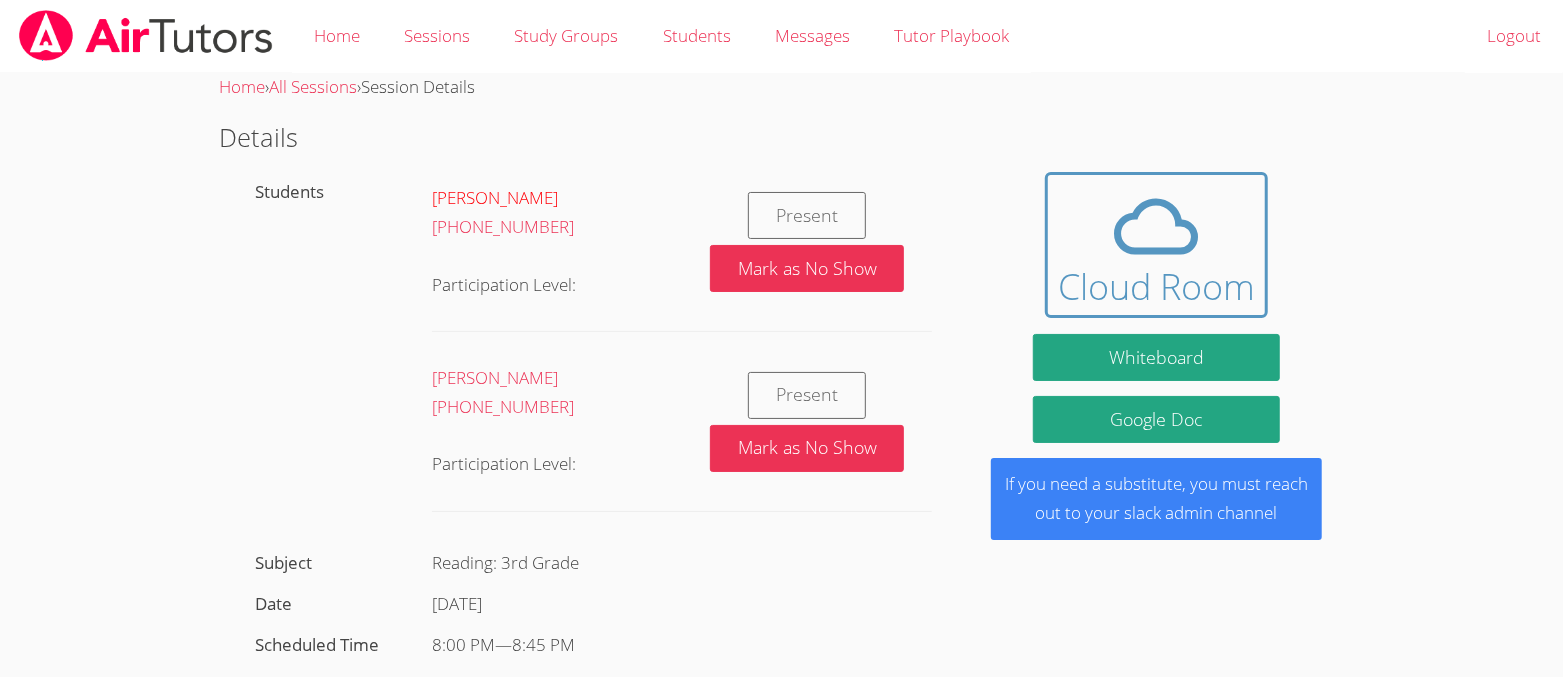 click on "[PERSON_NAME]" at bounding box center [495, 197] 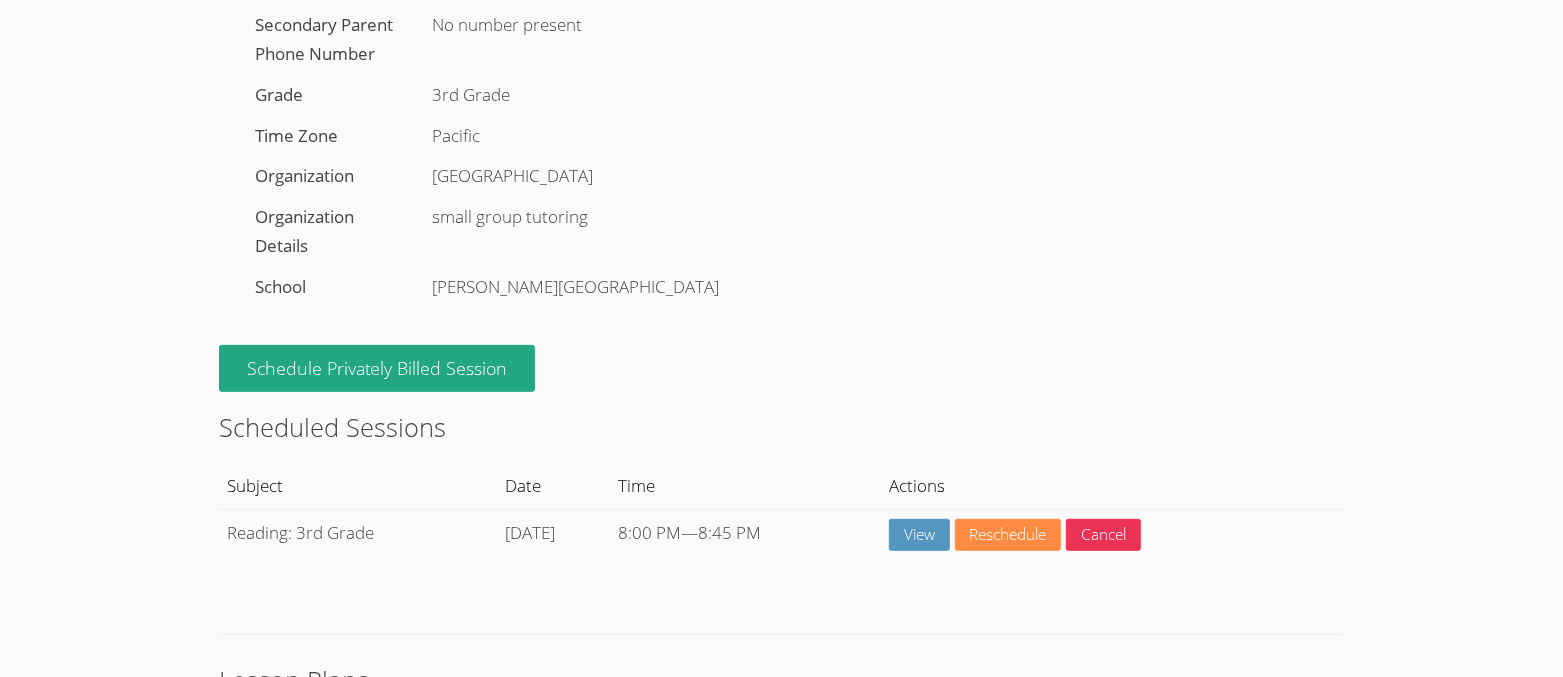scroll, scrollTop: 1460, scrollLeft: 0, axis: vertical 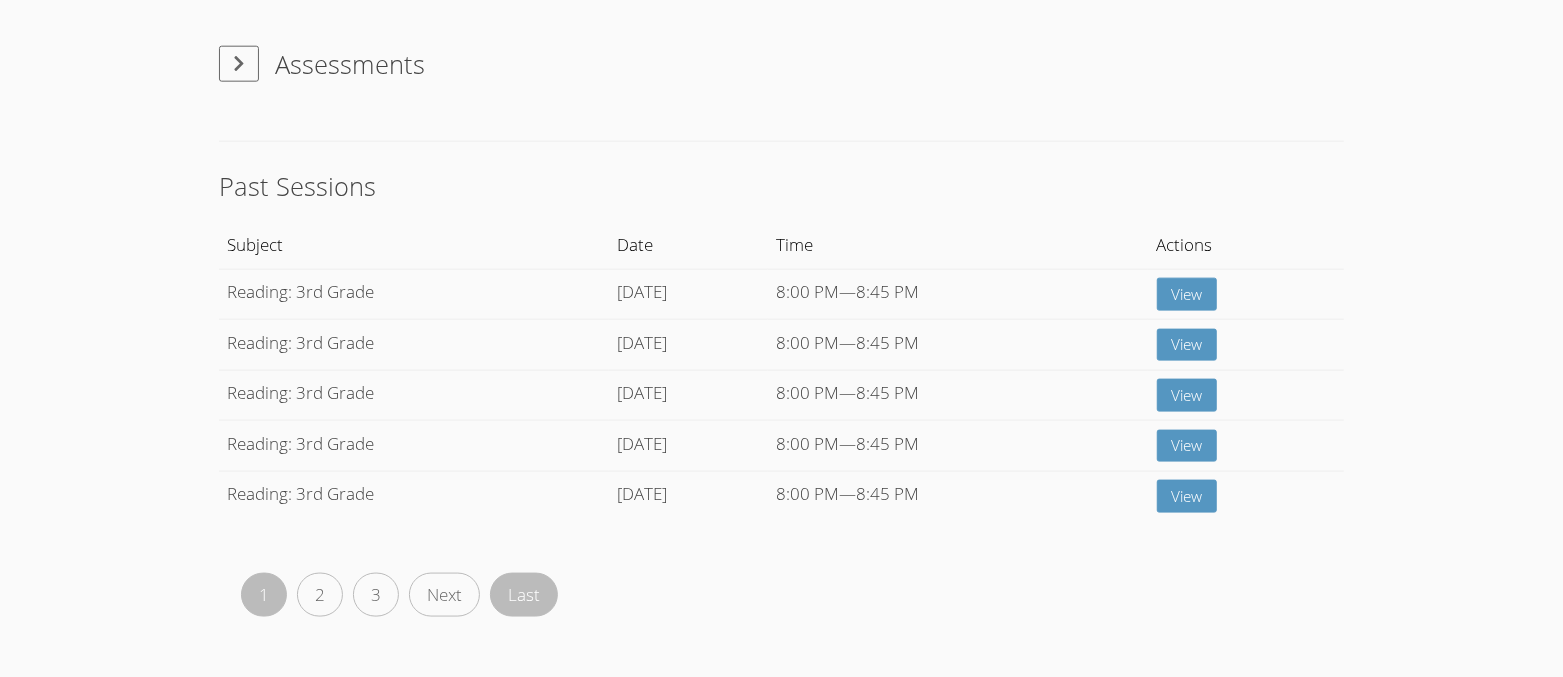 click on "Last" at bounding box center (524, 595) 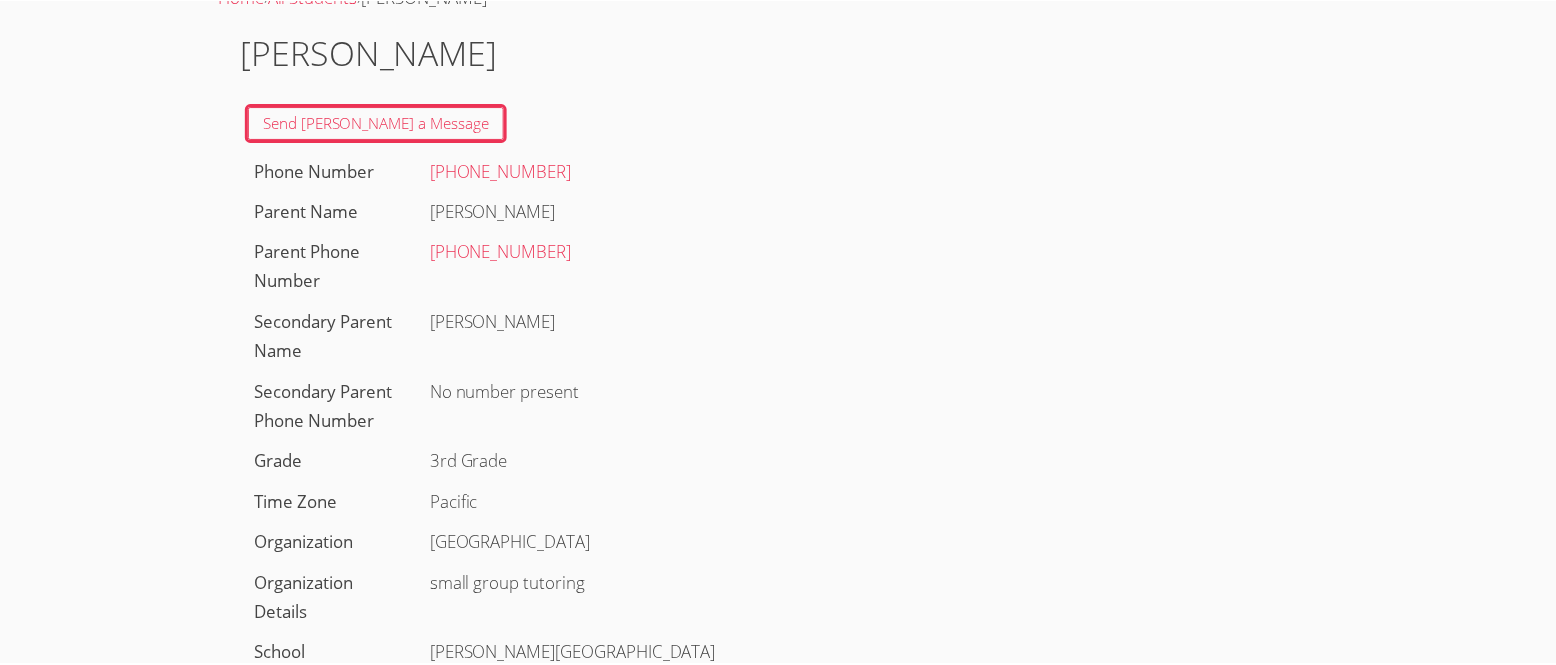 scroll, scrollTop: 0, scrollLeft: 0, axis: both 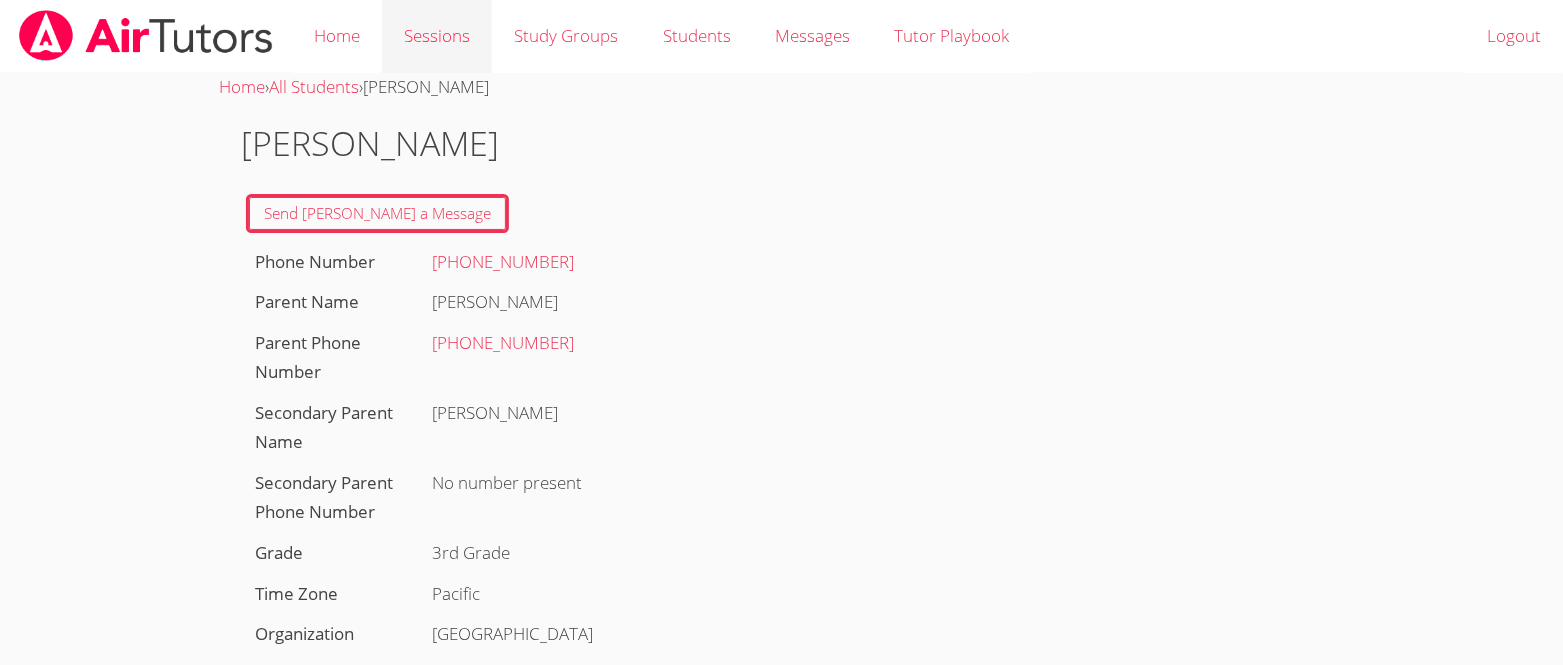 click on "Sessions" at bounding box center (437, 36) 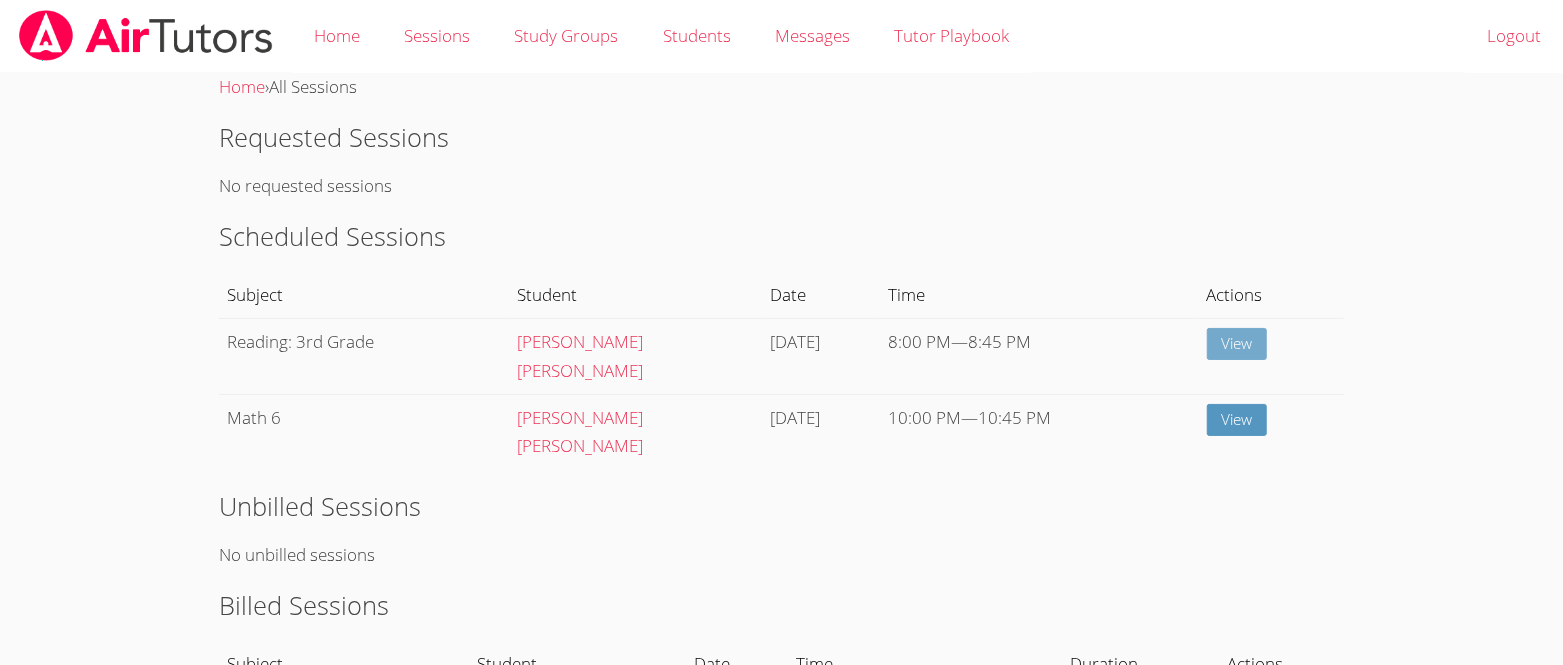 click on "View" at bounding box center [1237, 344] 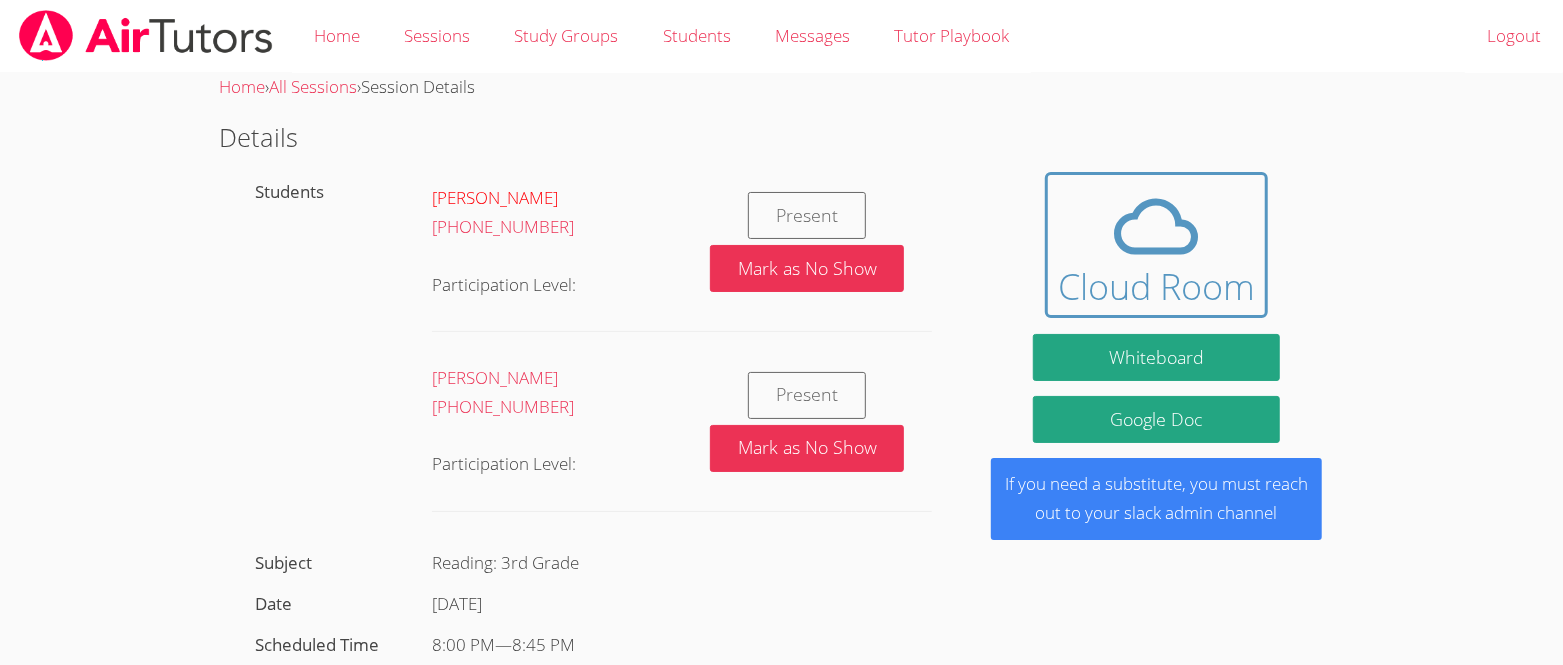 click on "Brittany Amaya" at bounding box center [495, 197] 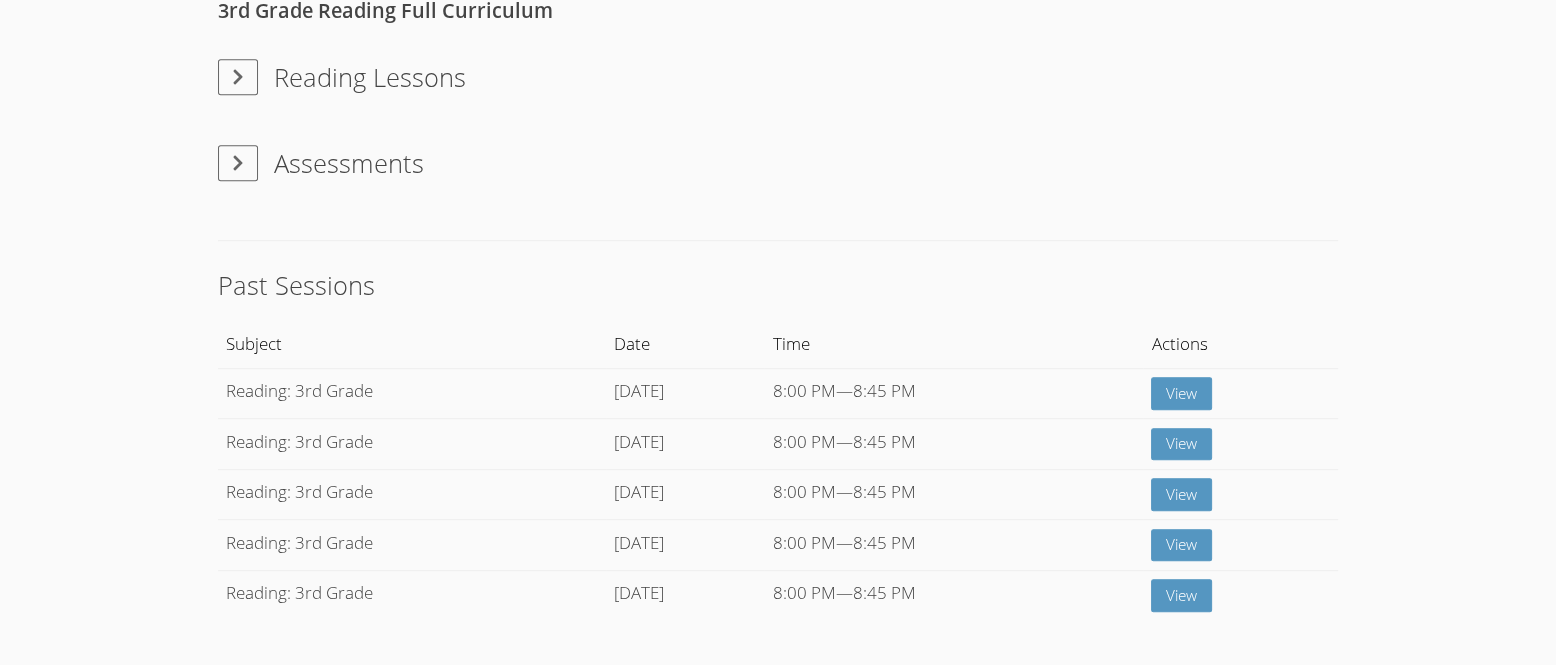 scroll, scrollTop: 1434, scrollLeft: 0, axis: vertical 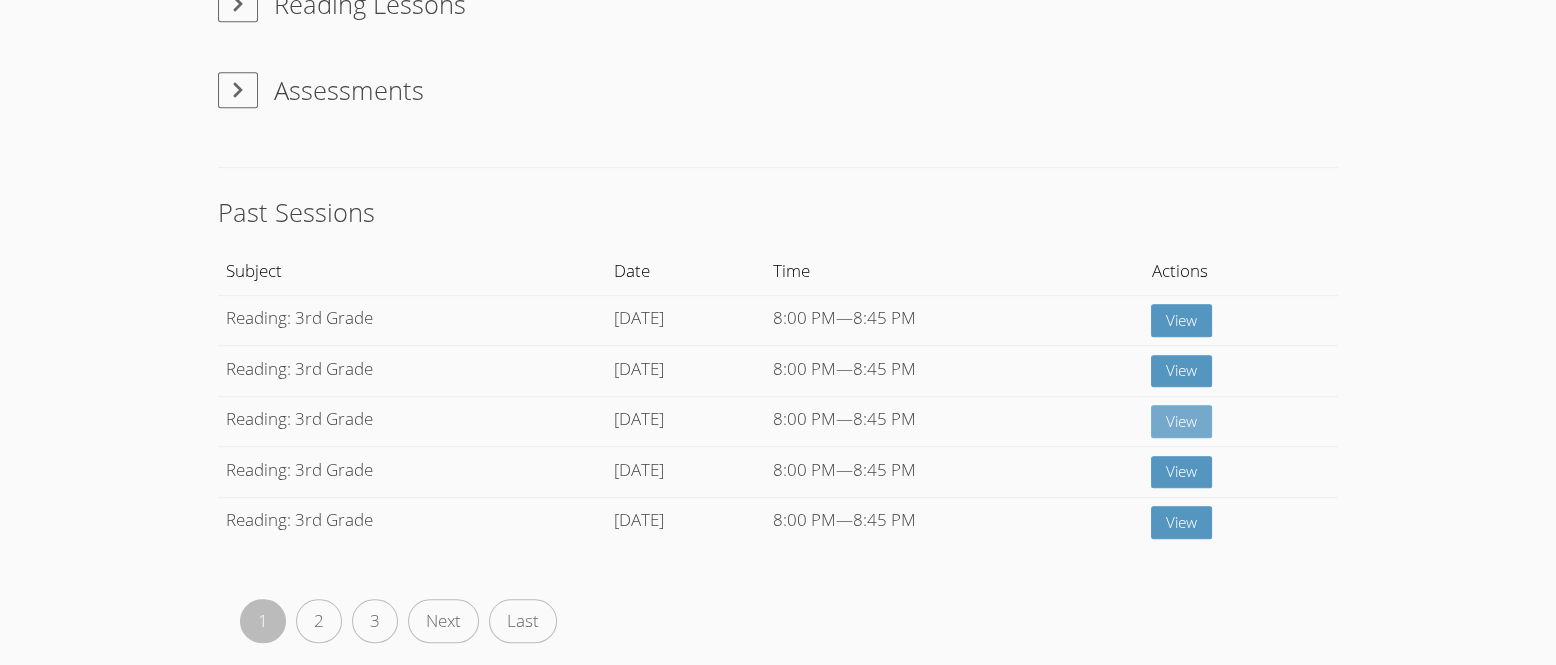 click on "View" at bounding box center (1181, 421) 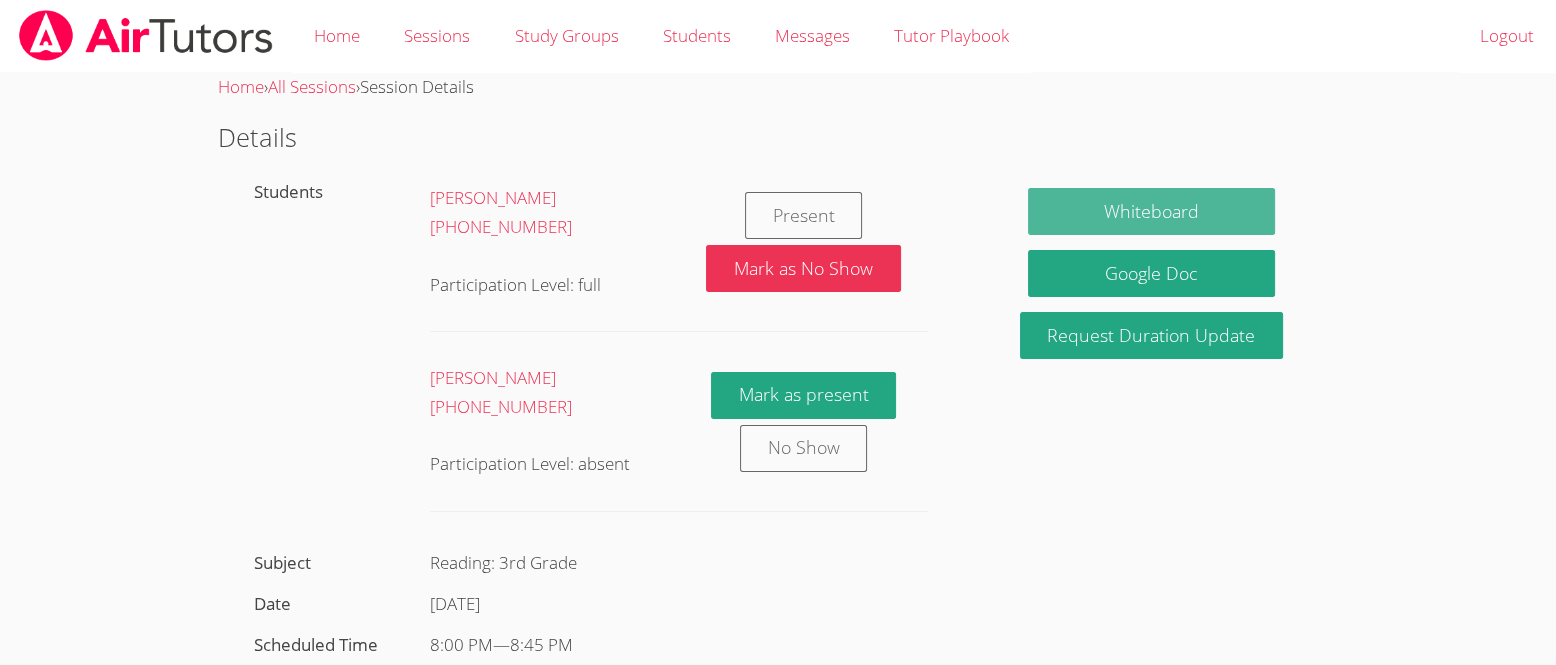 click on "Whiteboard" at bounding box center [1151, 211] 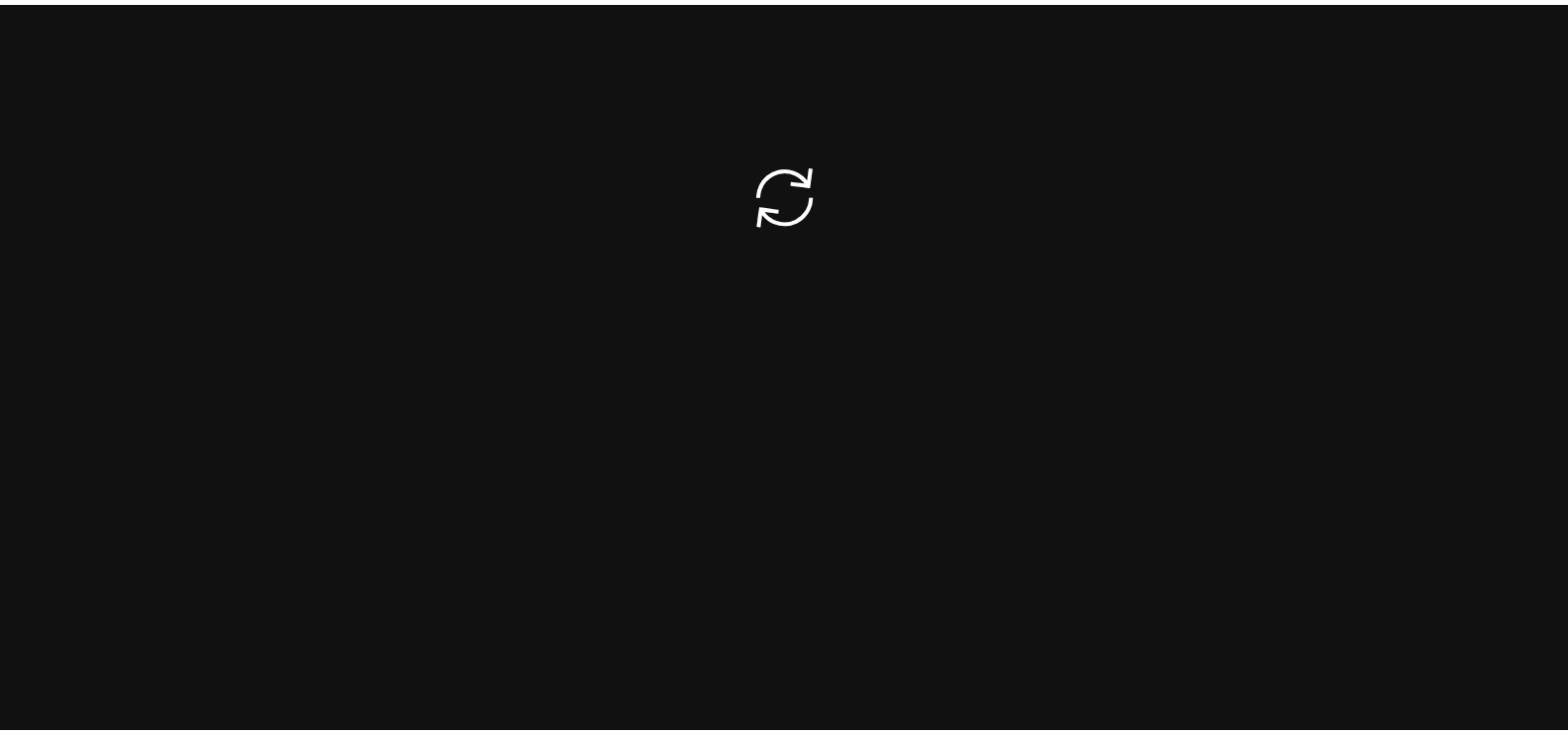 scroll, scrollTop: 0, scrollLeft: 0, axis: both 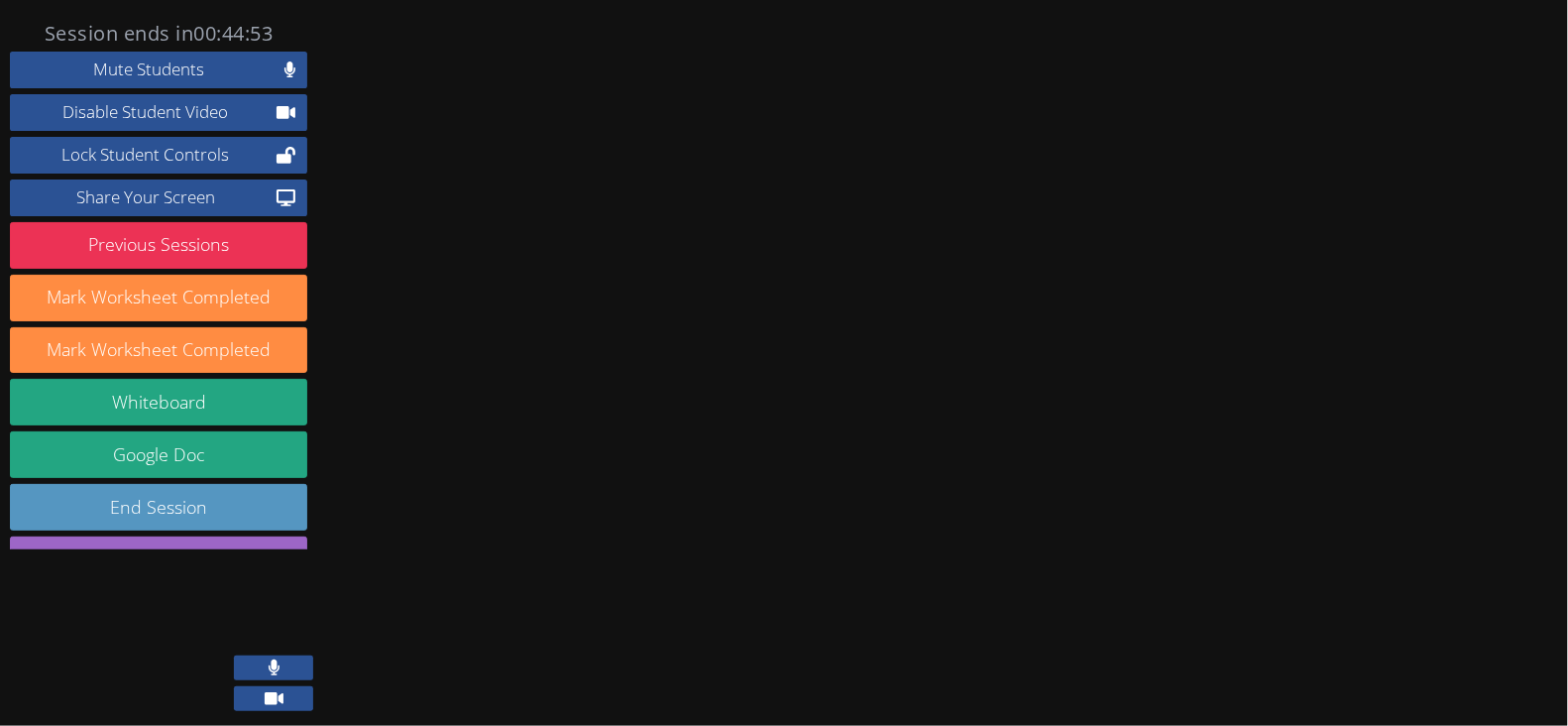 click at bounding box center [274, 667] 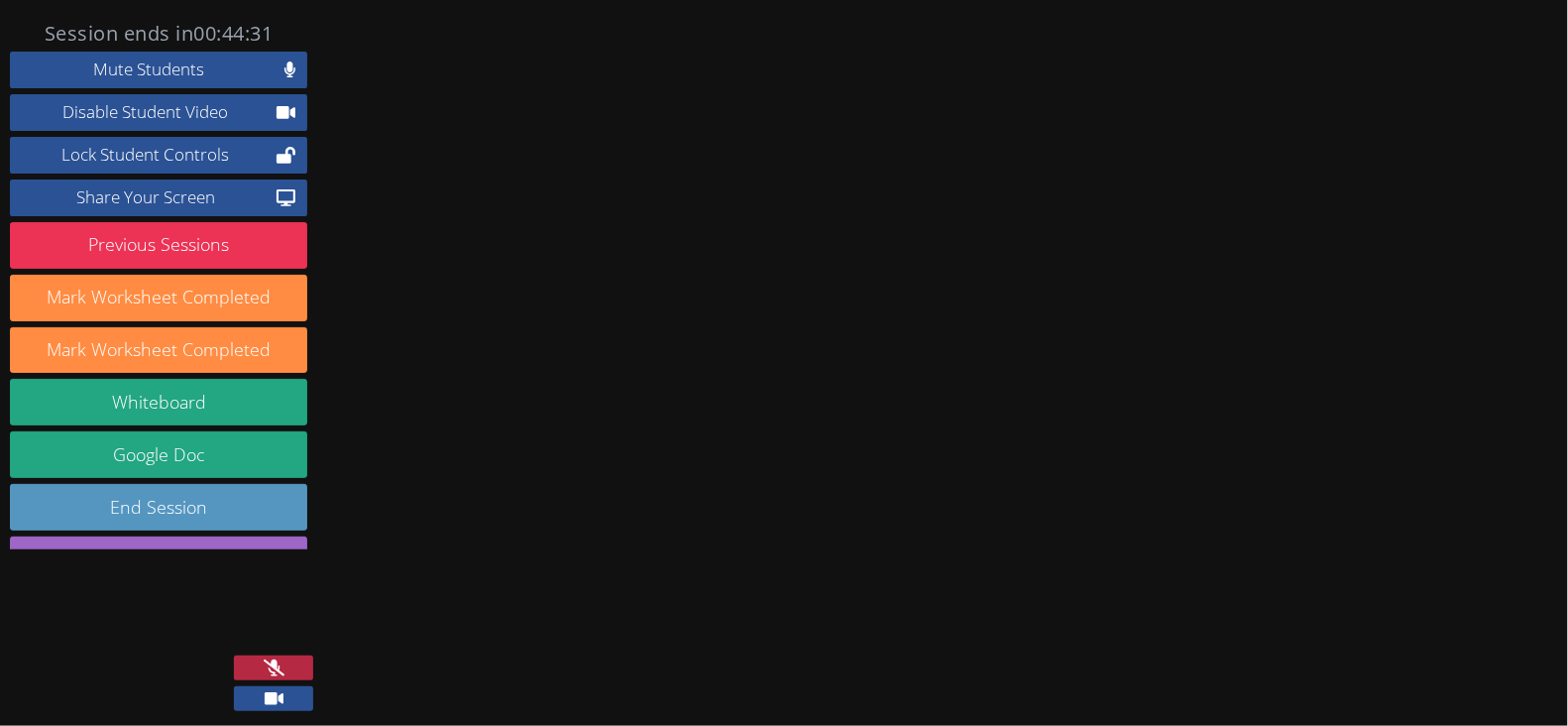 click at bounding box center (963, 373) 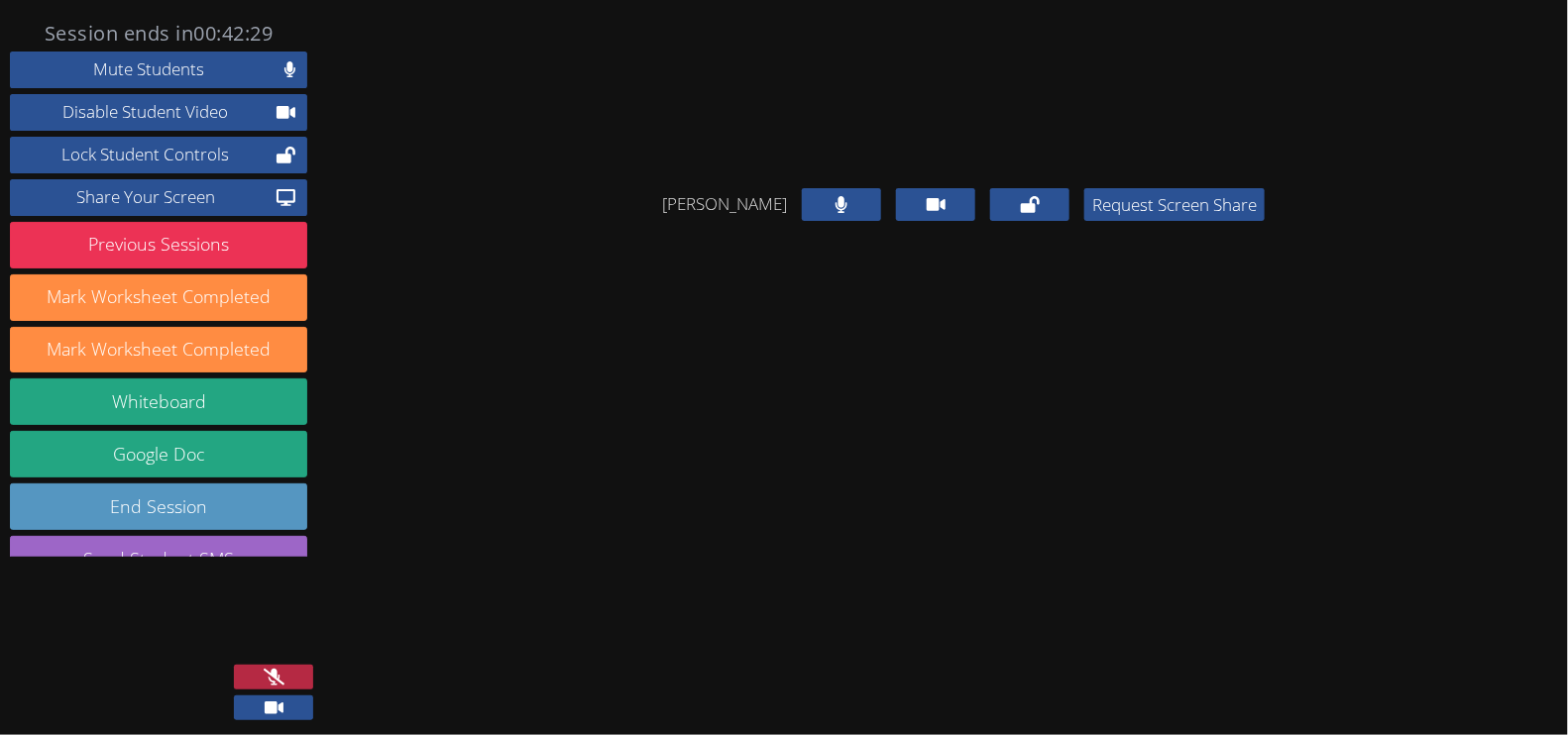 click at bounding box center [159, 631] 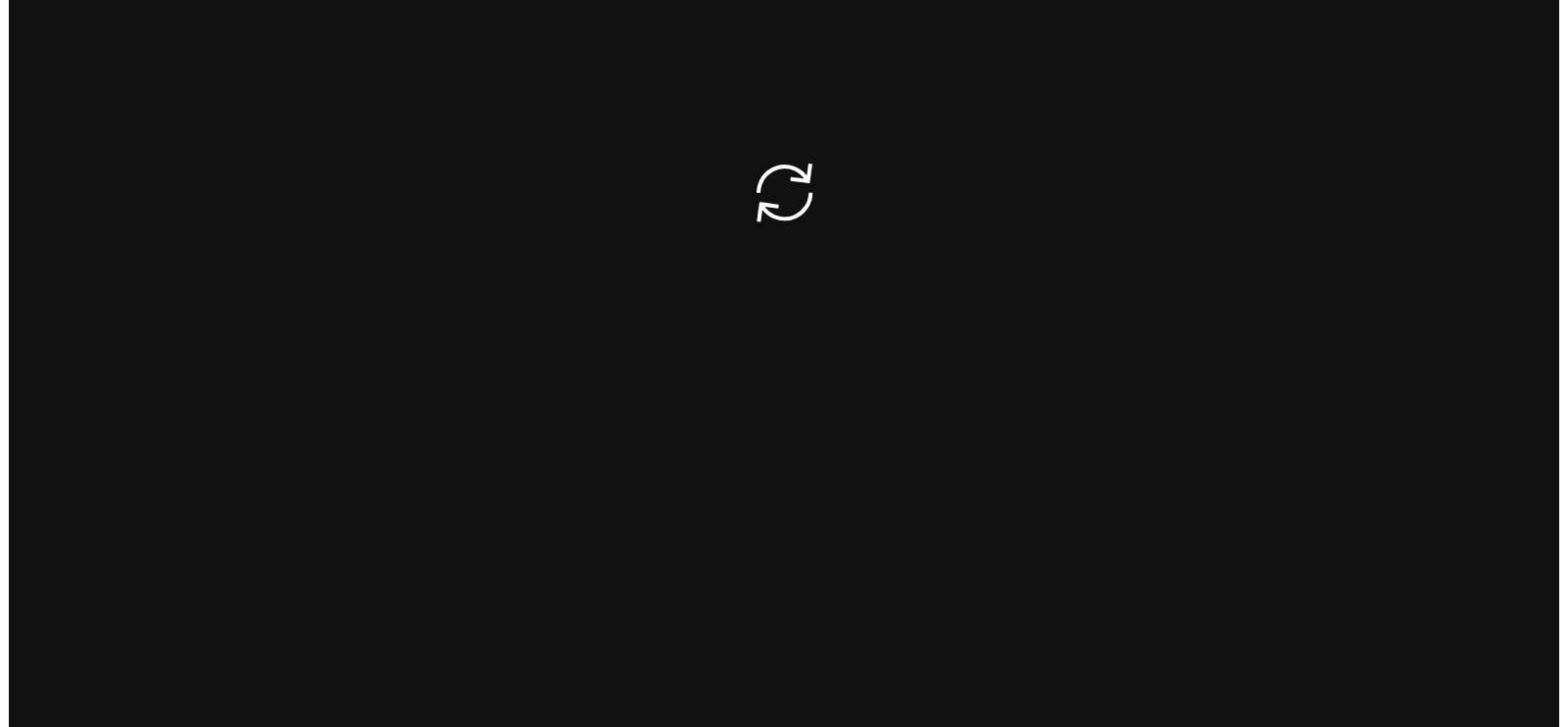 scroll, scrollTop: 0, scrollLeft: 0, axis: both 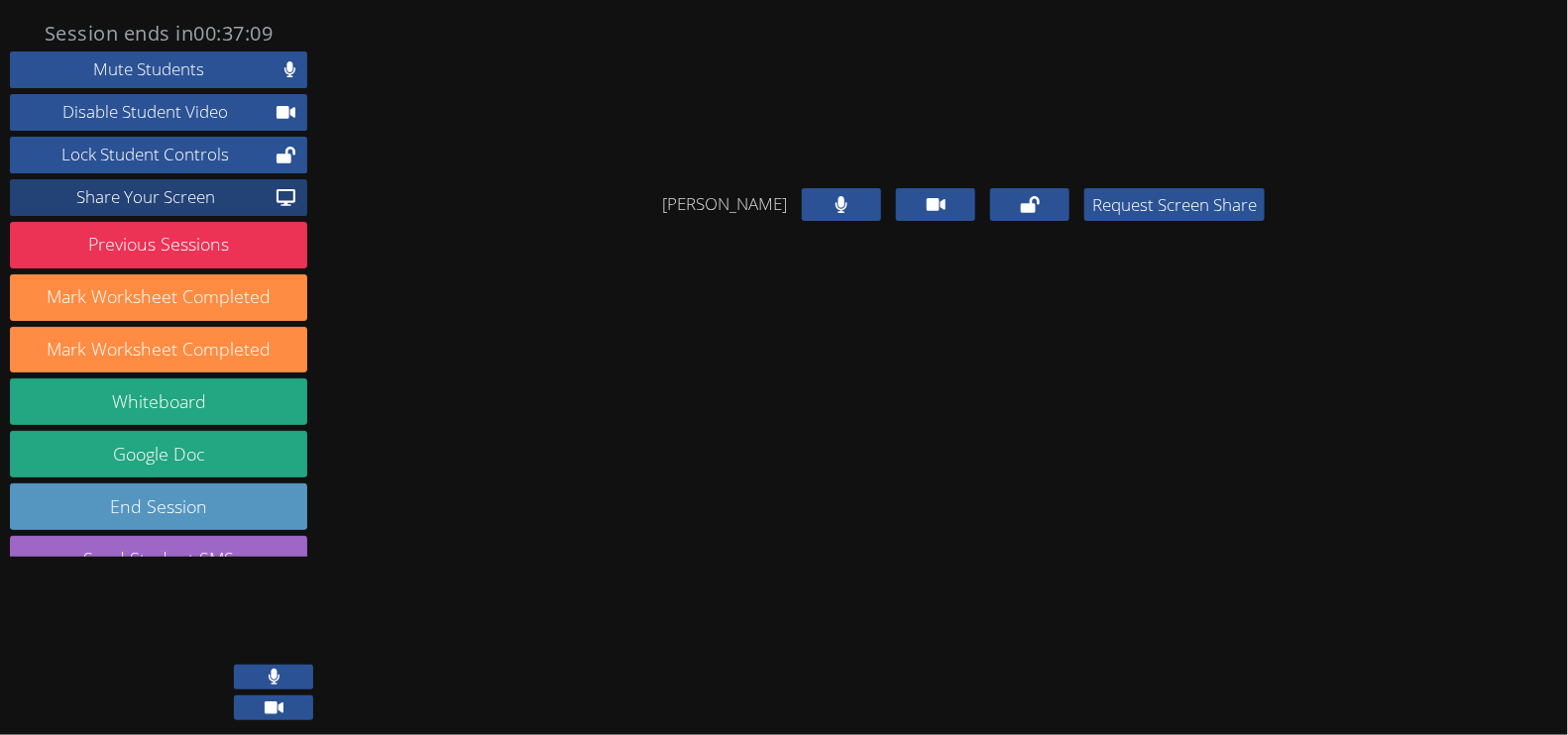click on "Share Your Screen" at bounding box center (145, 197) 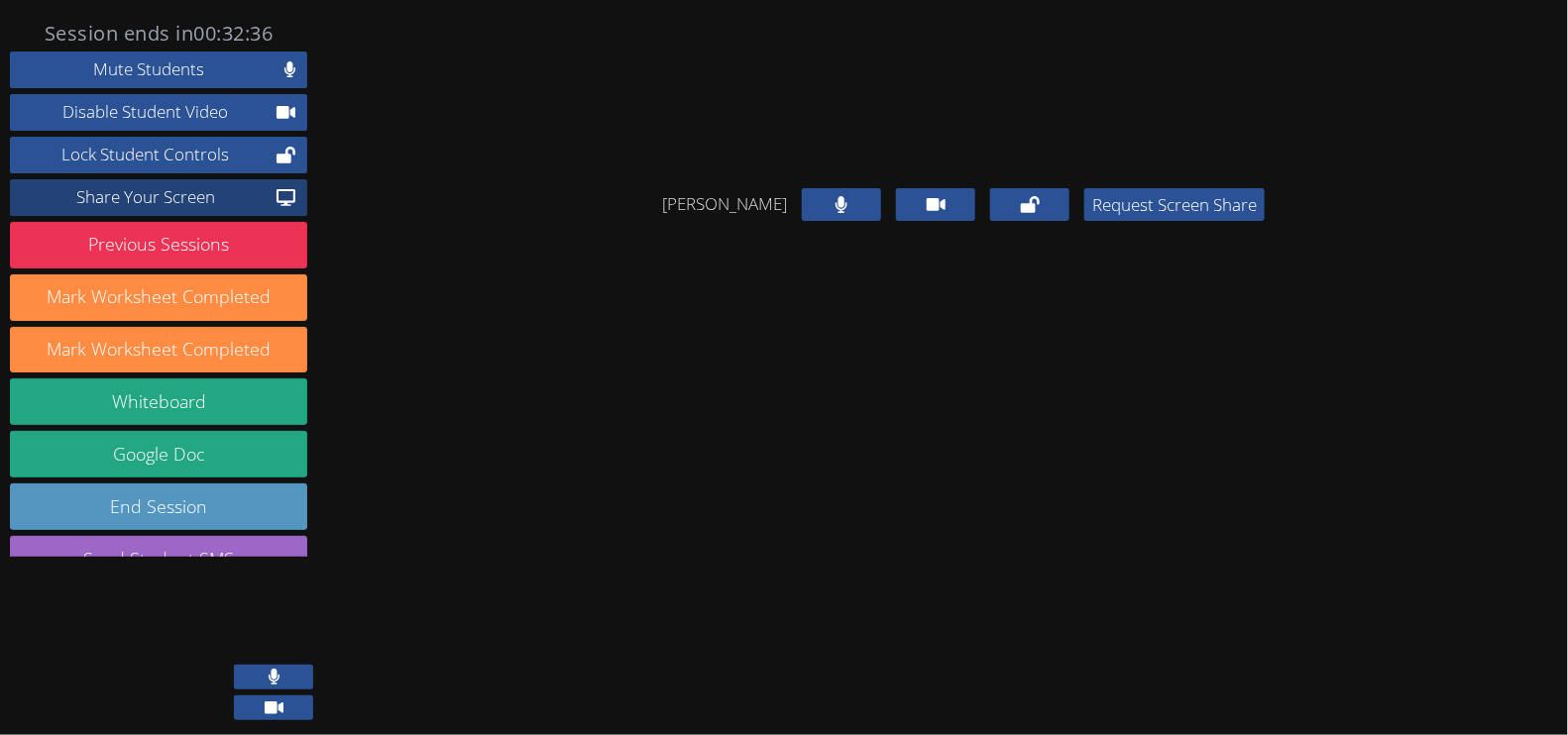 click on "Share Your Screen" at bounding box center (145, 197) 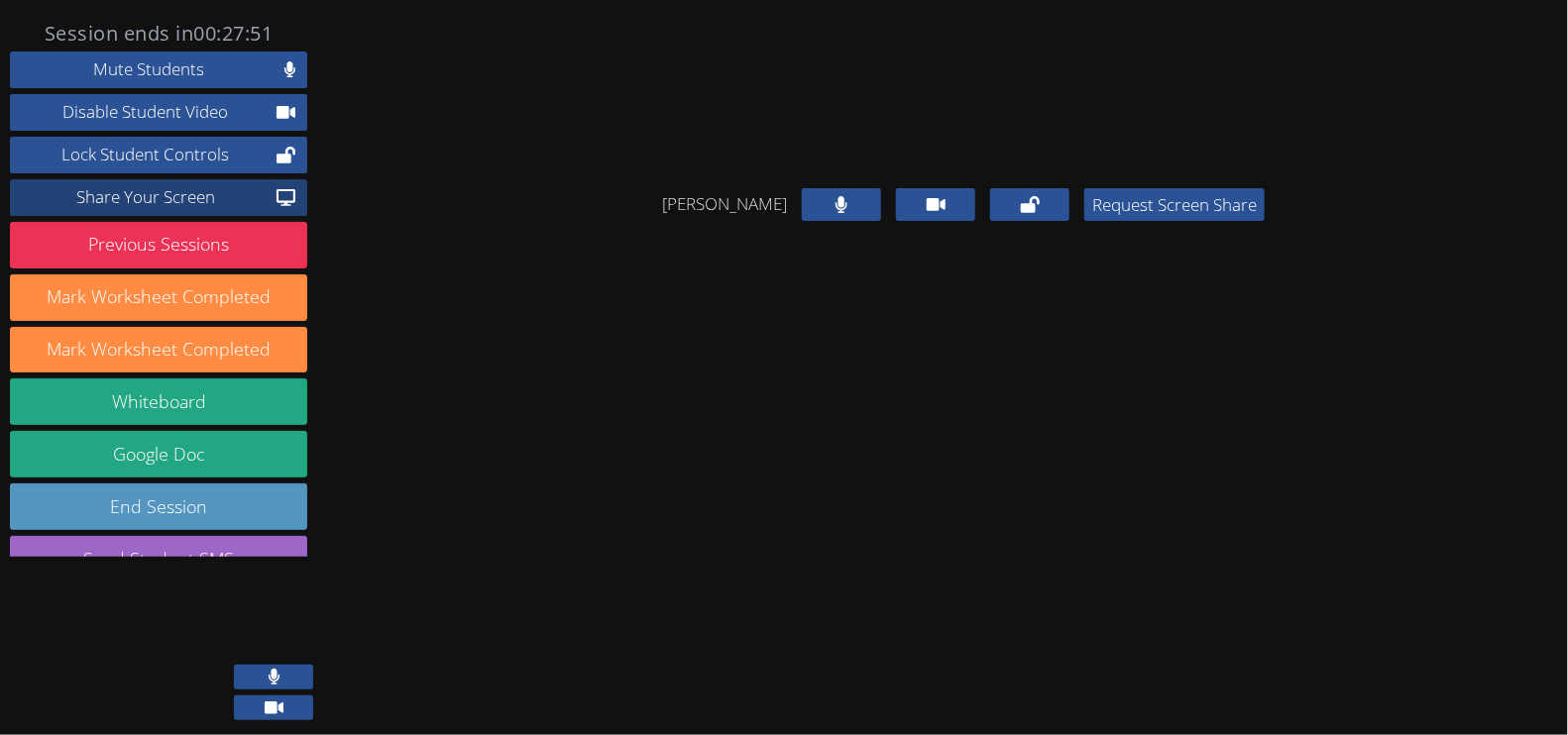 click on "Share Your Screen" at bounding box center [145, 197] 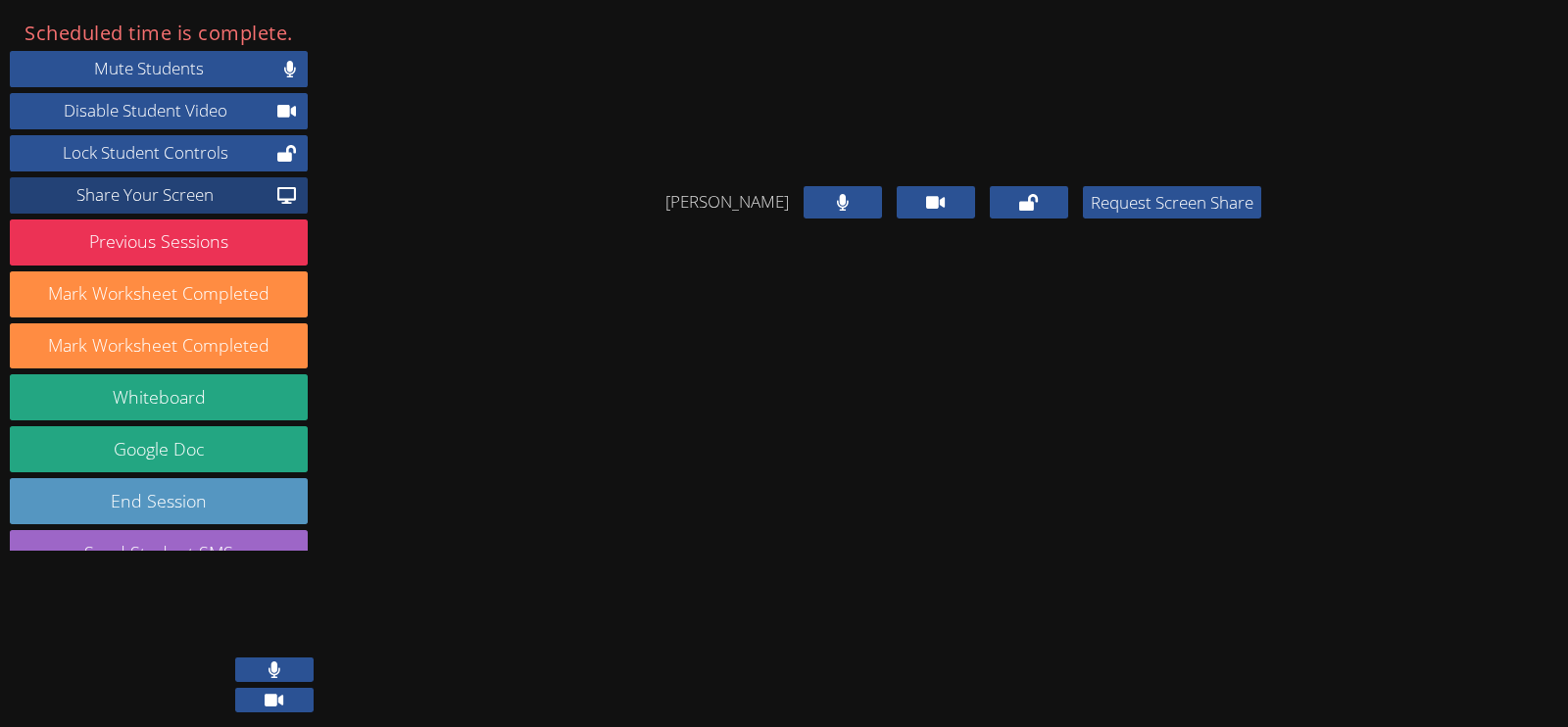 click on "Share Your Screen" at bounding box center (145, 195) 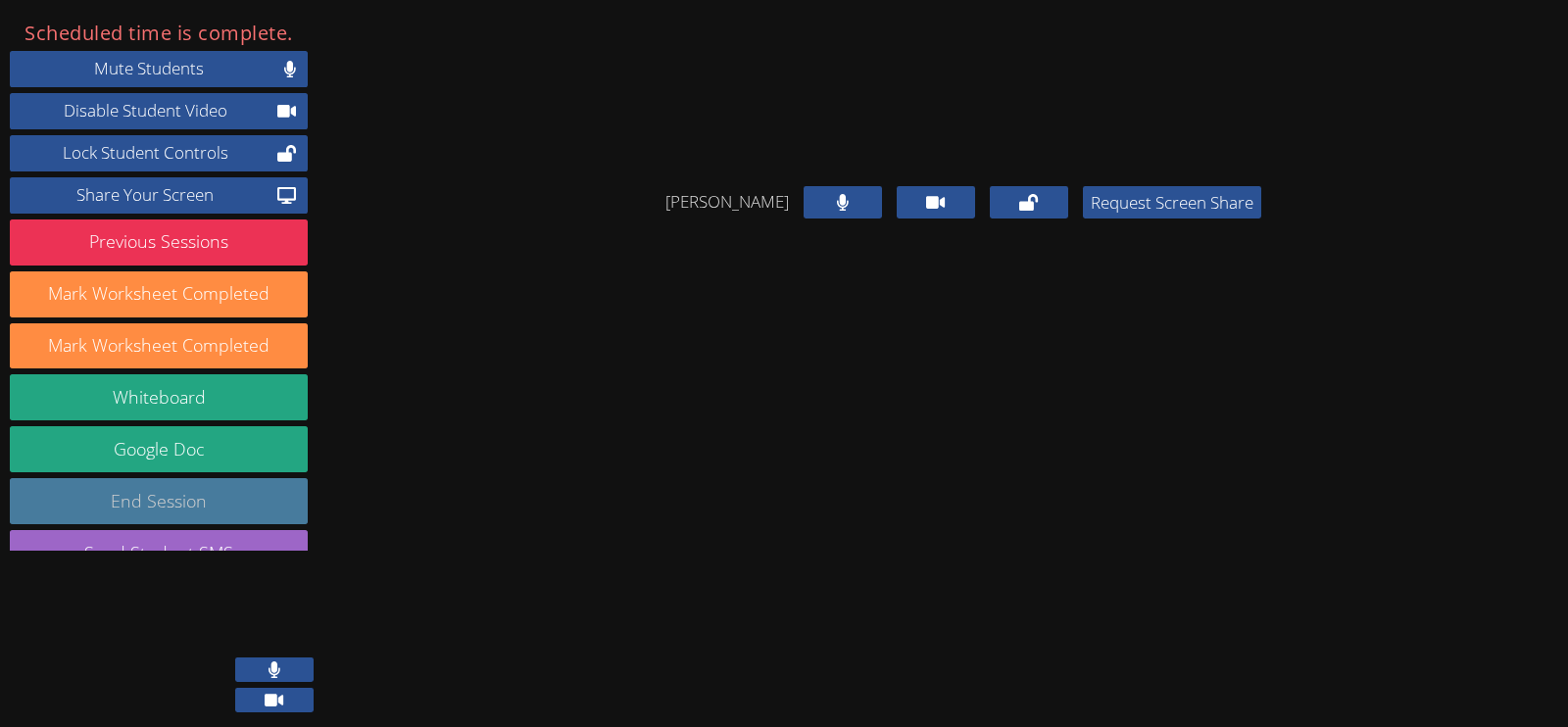 click on "End Session" at bounding box center (159, 501) 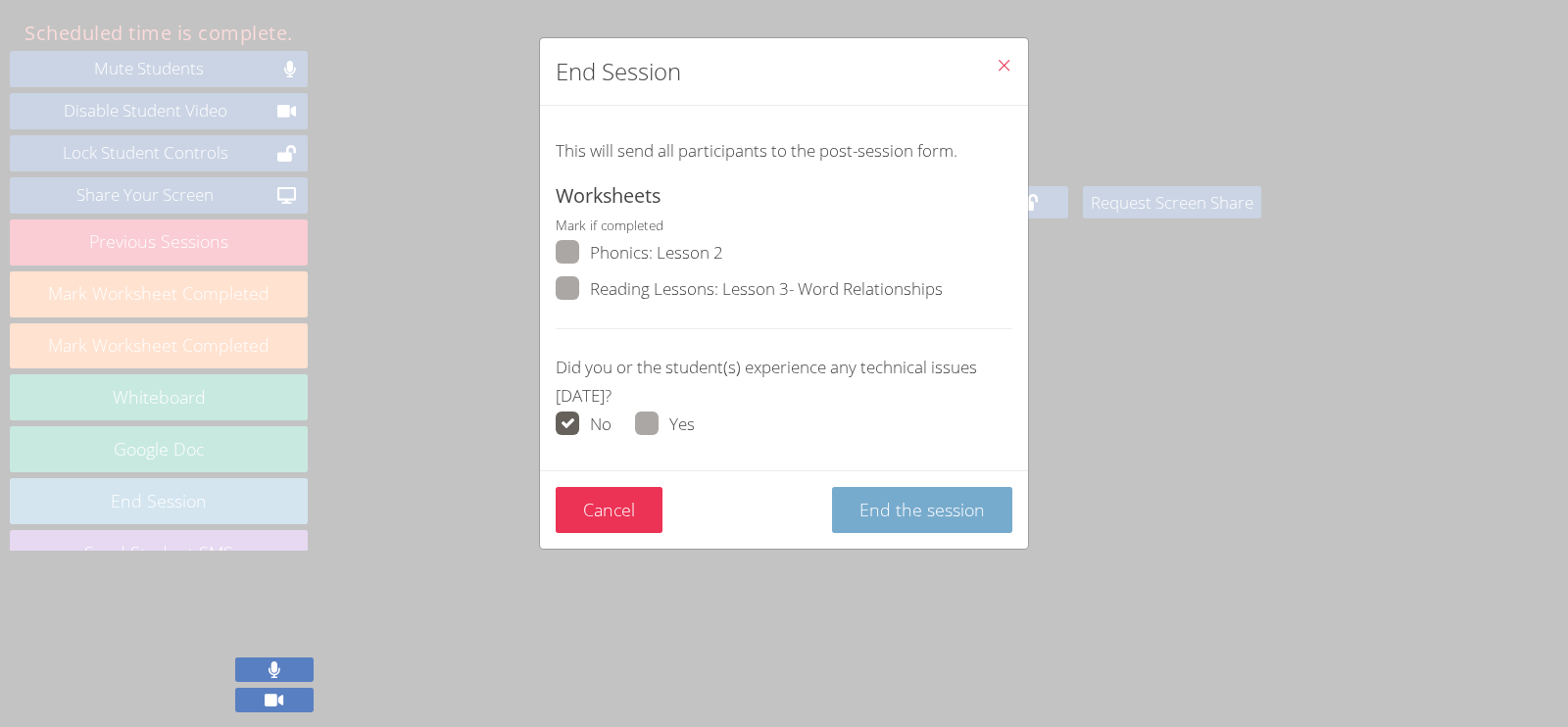click on "End the session" at bounding box center (922, 509) 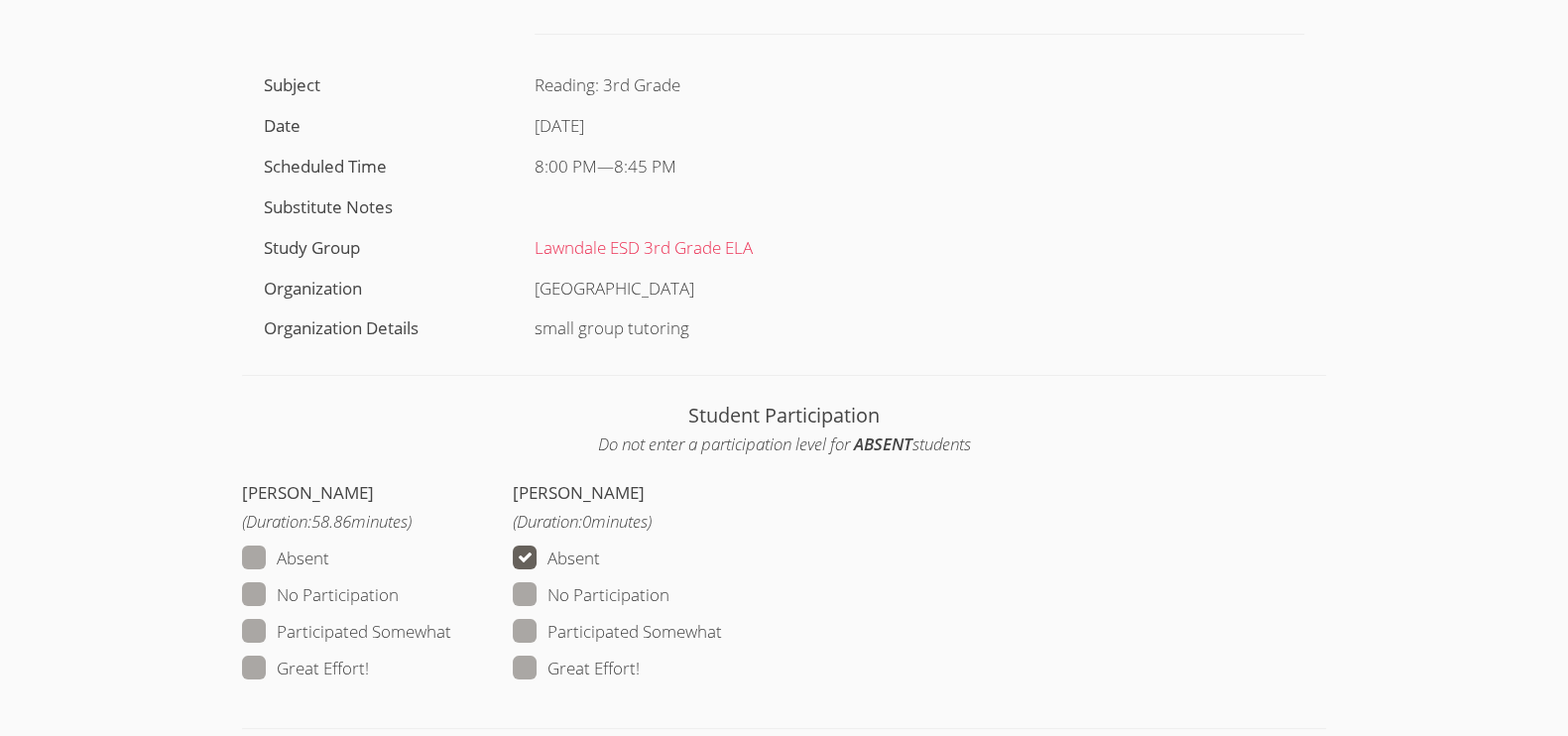 scroll, scrollTop: 620, scrollLeft: 0, axis: vertical 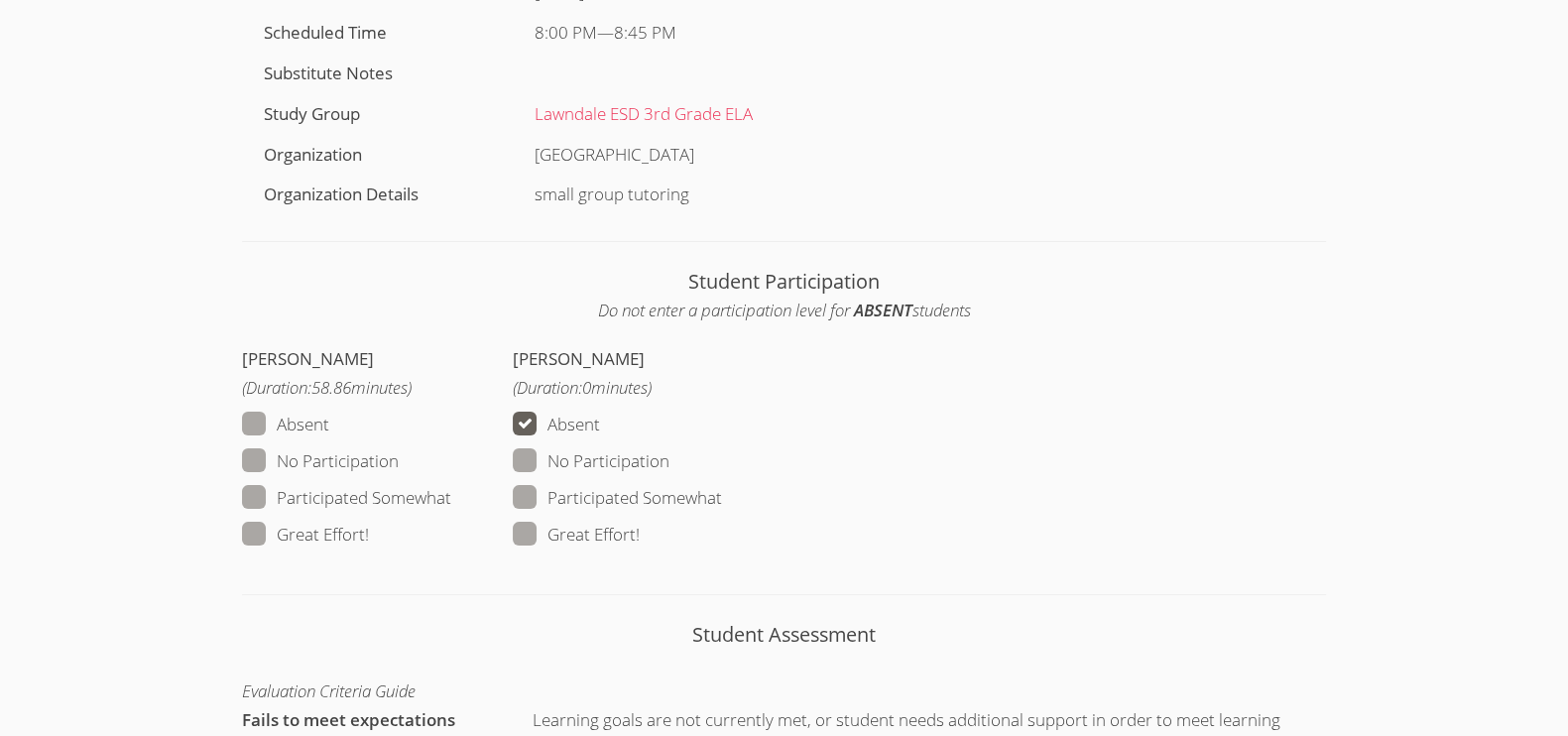 click on "Great Effort!" at bounding box center (305, 535) 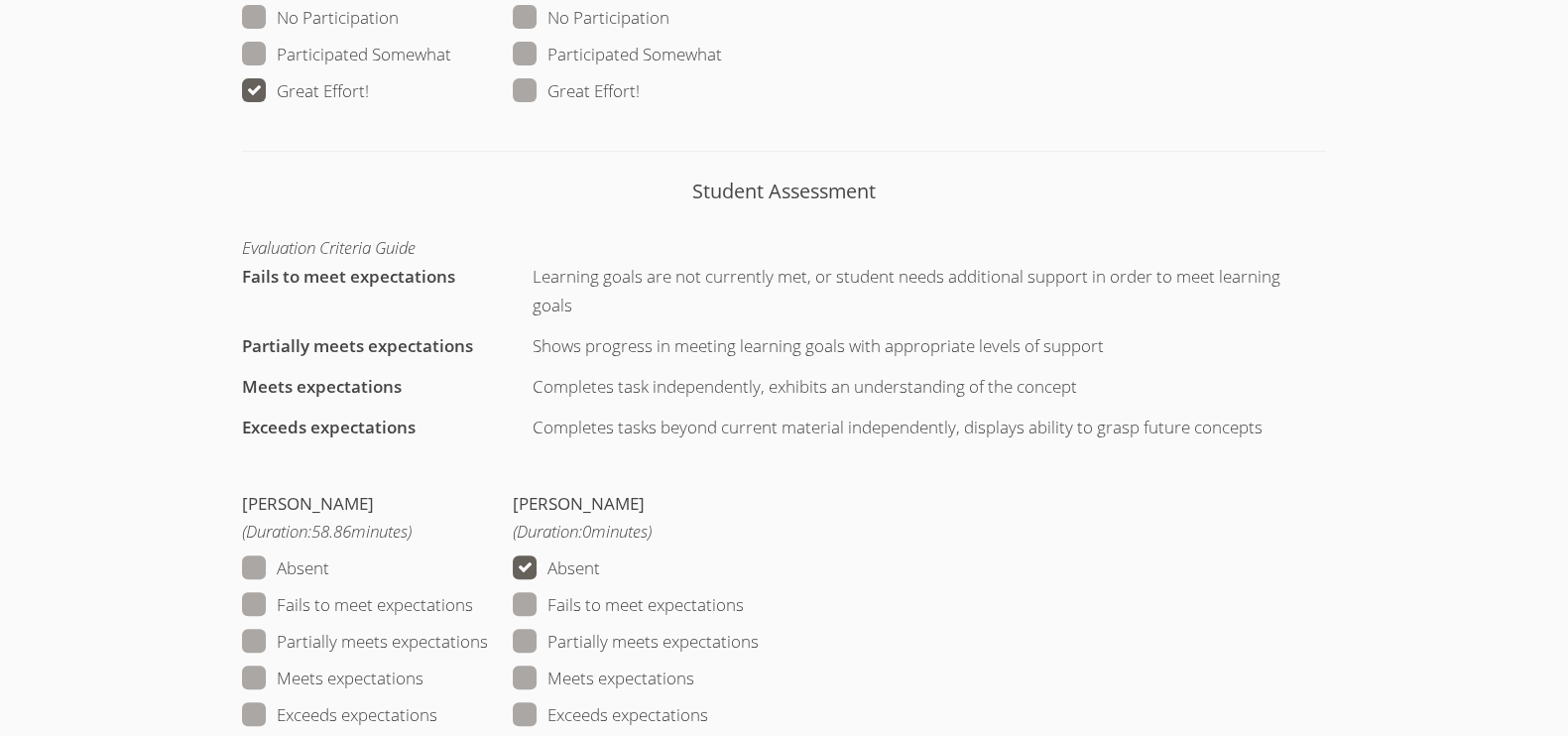 scroll, scrollTop: 1116, scrollLeft: 0, axis: vertical 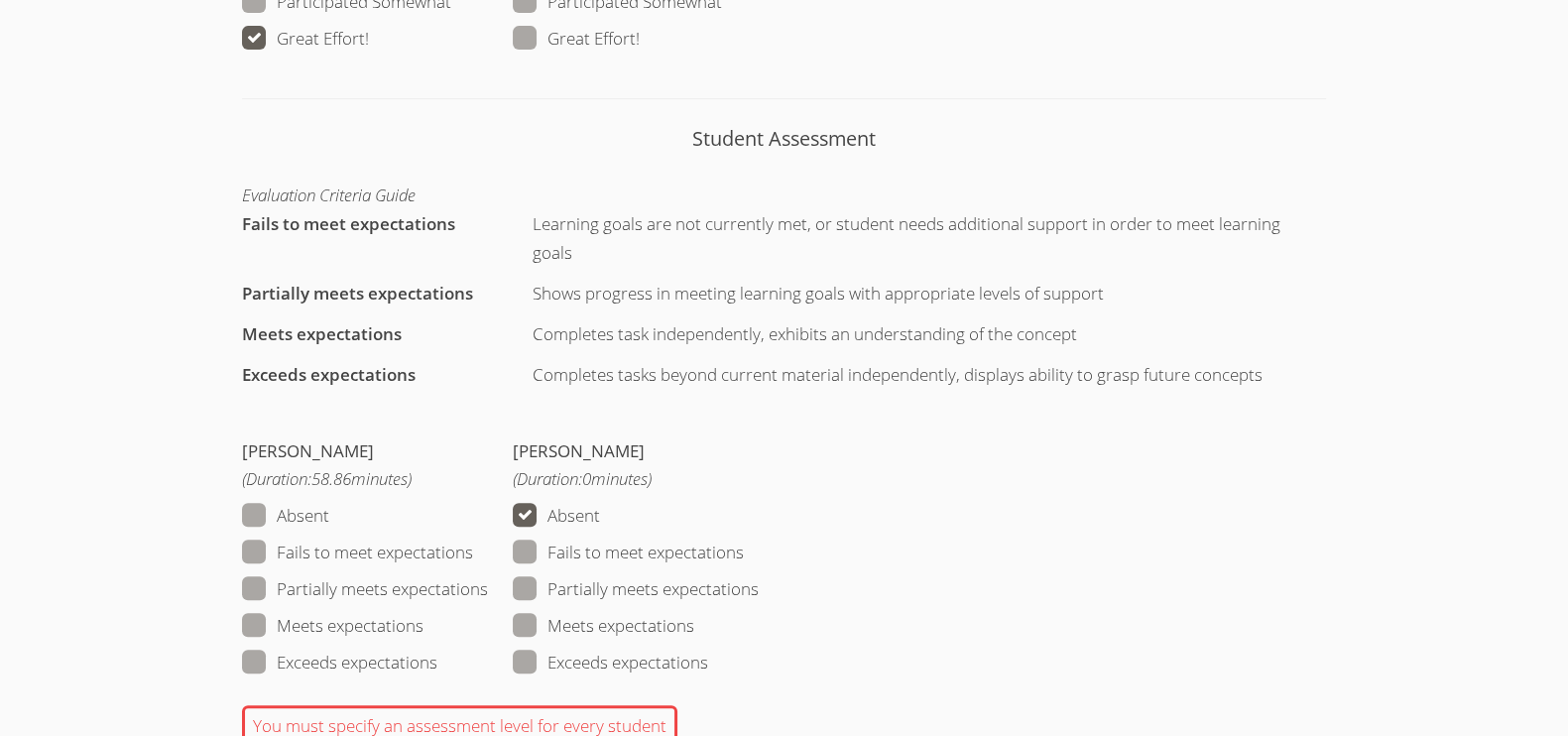 click on "Meets expectations" at bounding box center [332, 626] 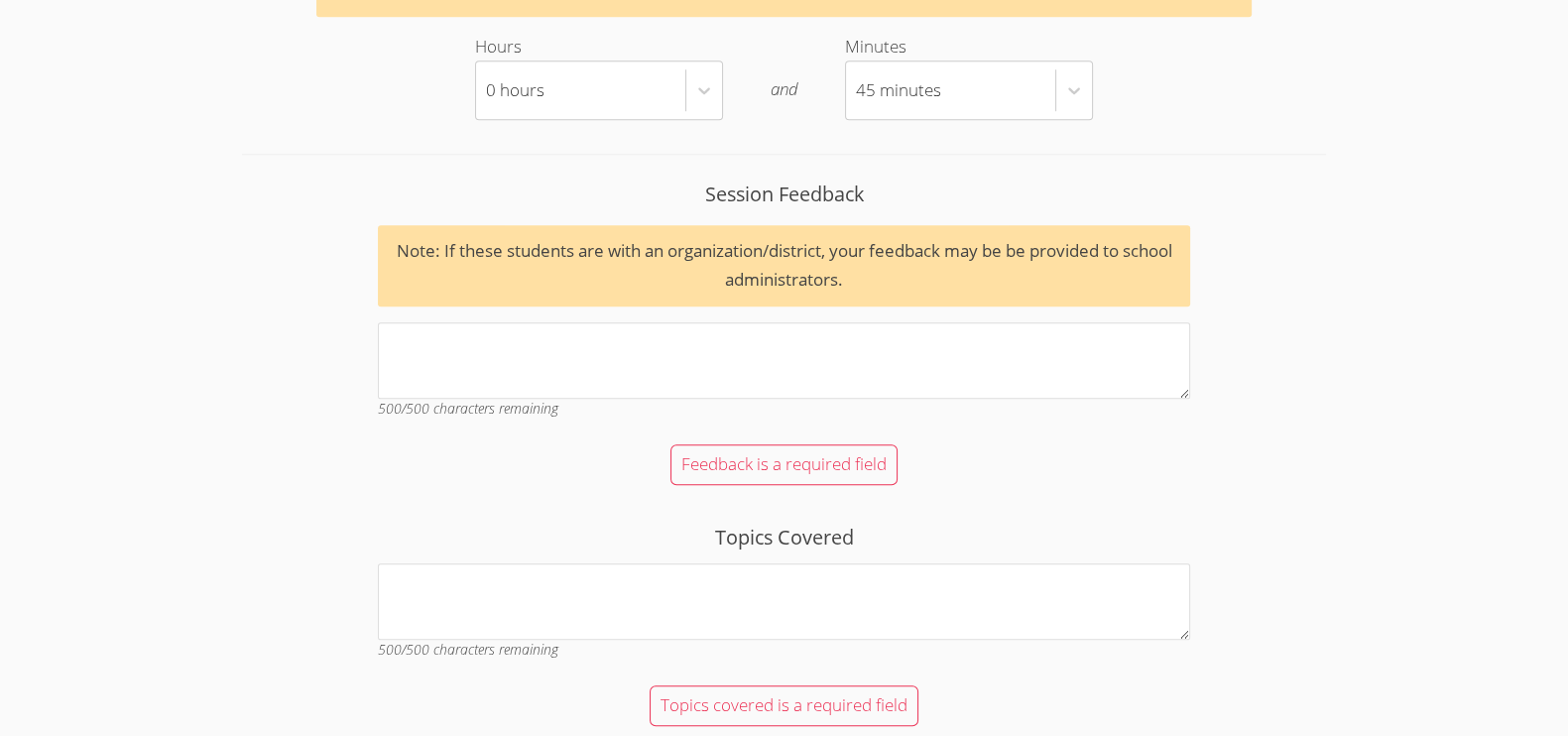 scroll, scrollTop: 1983, scrollLeft: 0, axis: vertical 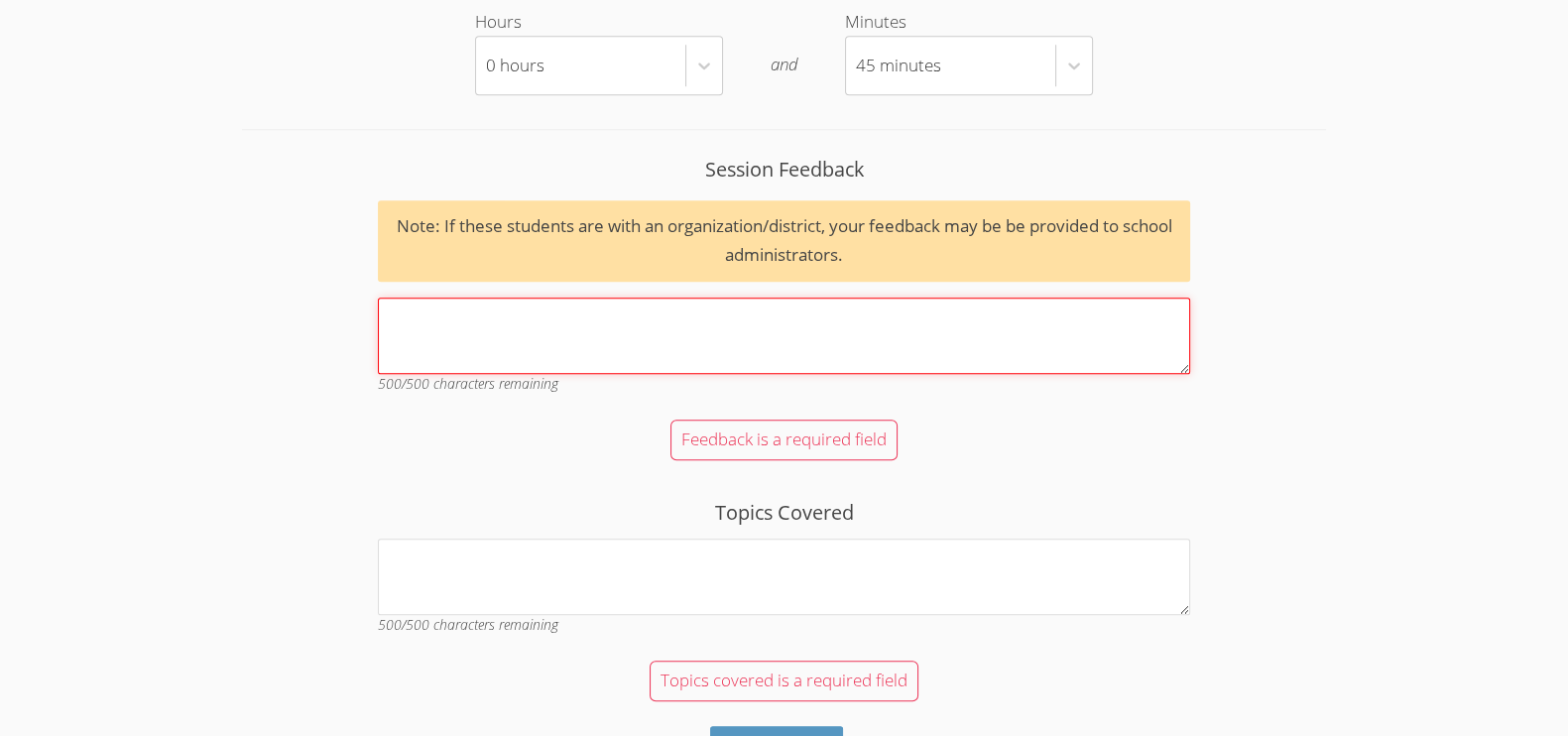 click on "Session Feedback Note: If these students are with an organization/district, your feedback may be be provided to school administrators. 500 /500 characters remaining" at bounding box center (784, 335) 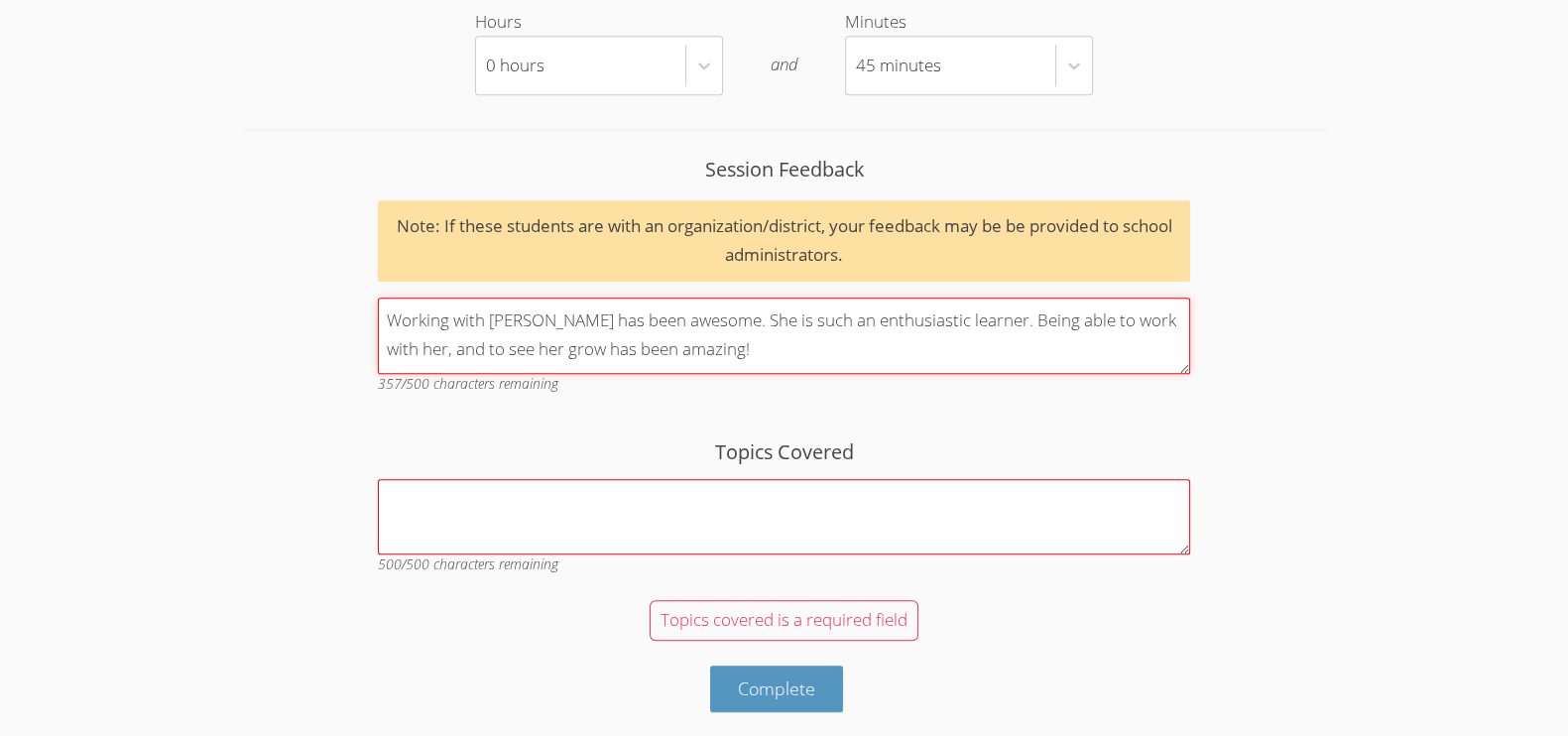 type on "Working with Brittany has been awesome. She is such an enthusiastic learner. Being able to work with her, and to see her grow has been amazing!" 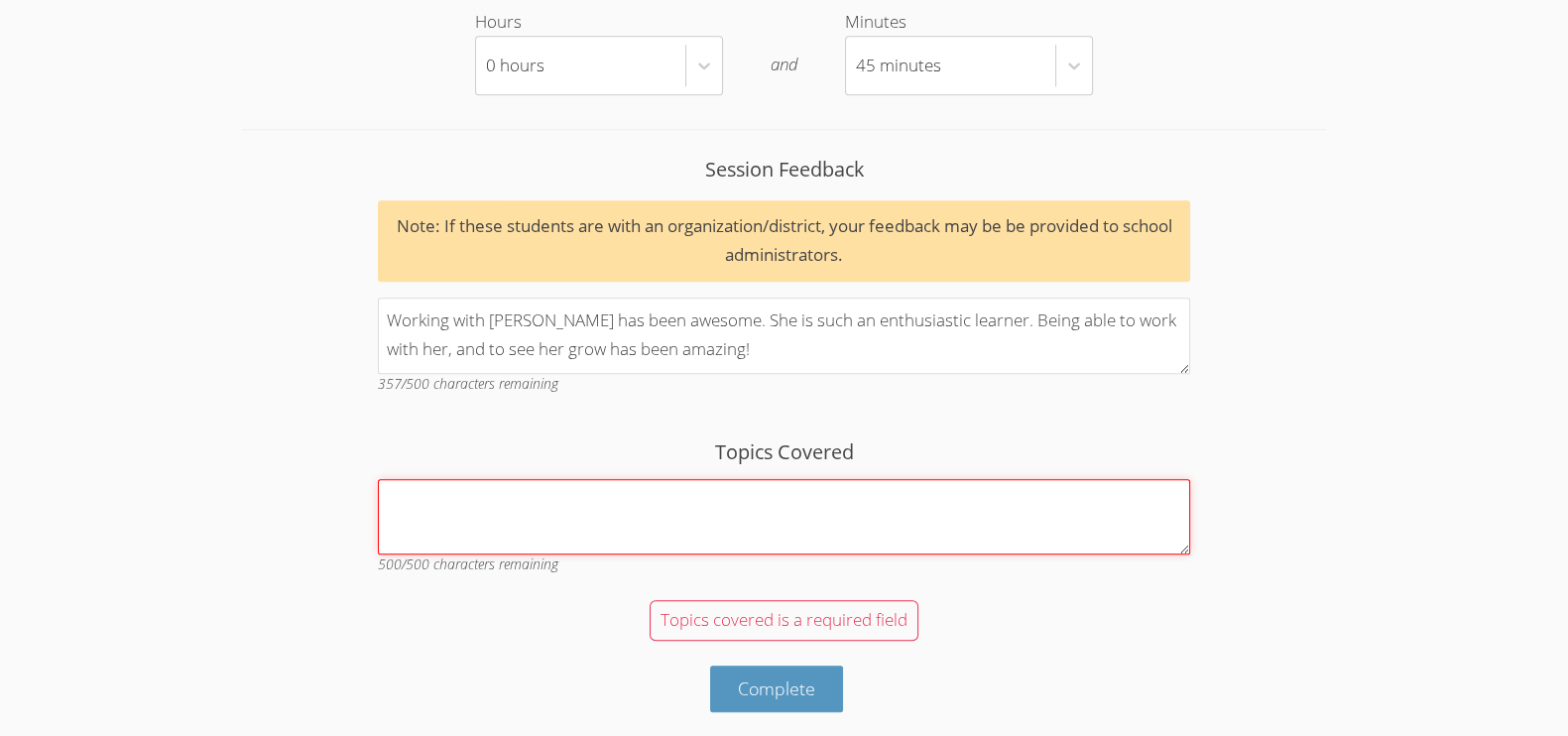 click on "Topics Covered" at bounding box center [784, 517] 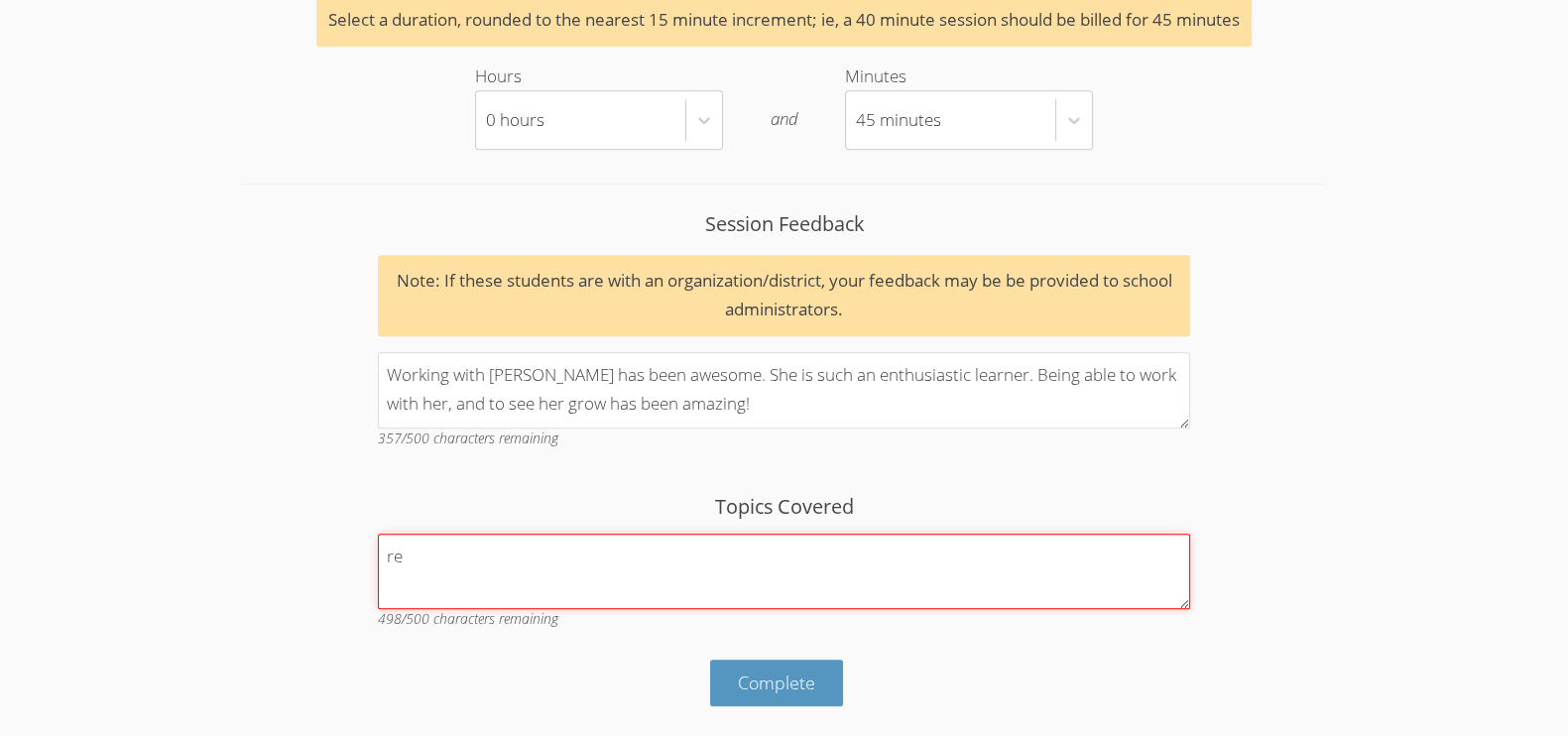 scroll, scrollTop: 1927, scrollLeft: 0, axis: vertical 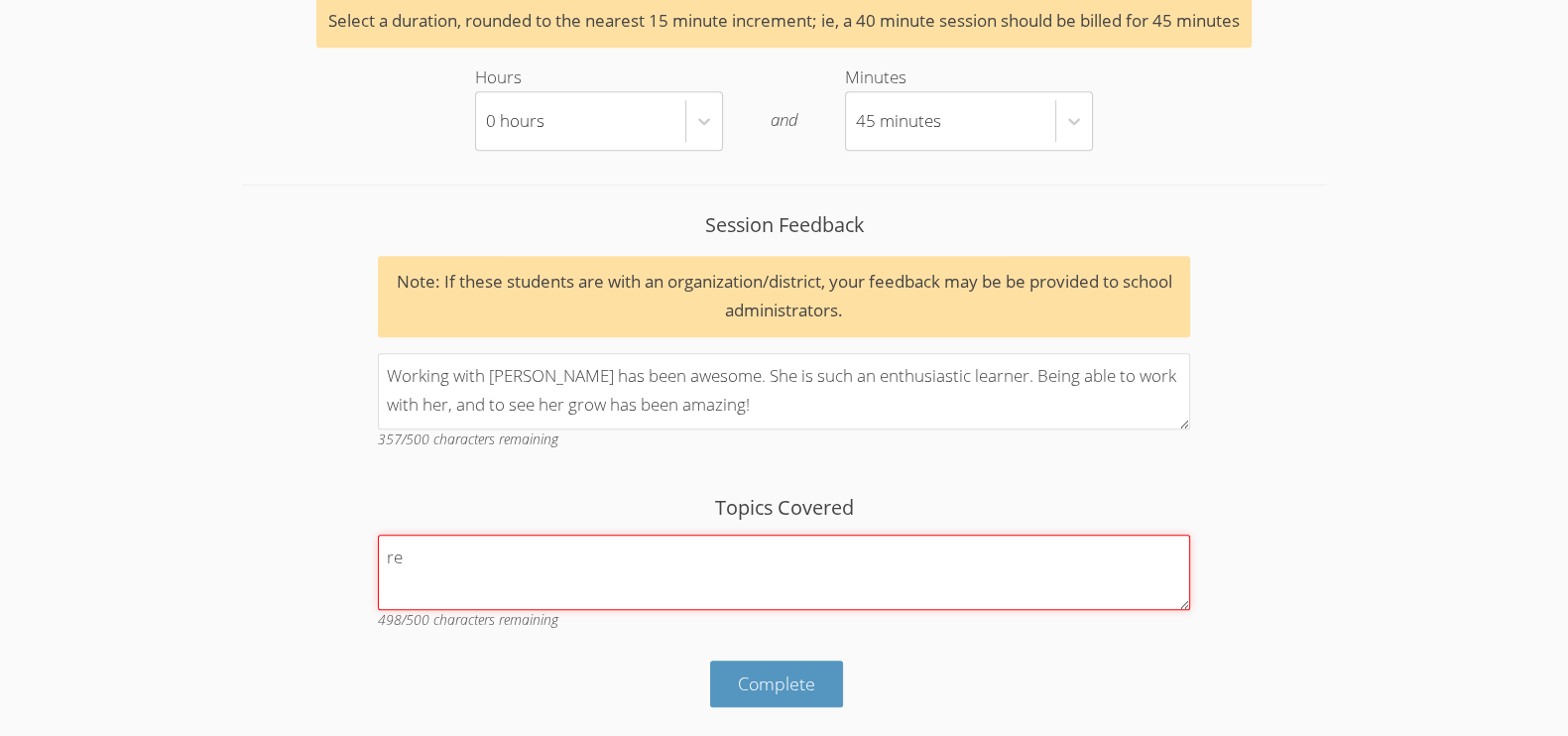 type on "r" 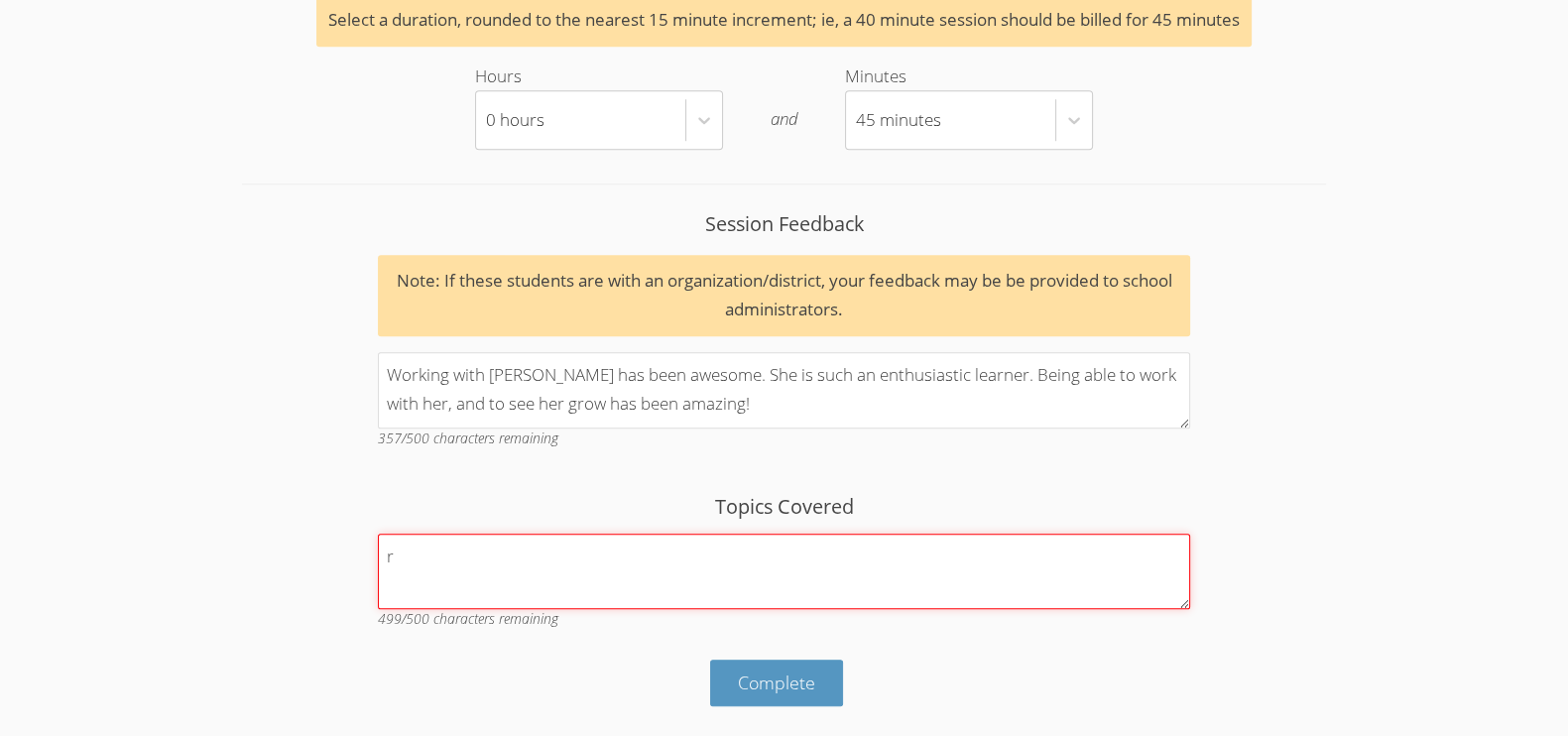 scroll, scrollTop: 1927, scrollLeft: 0, axis: vertical 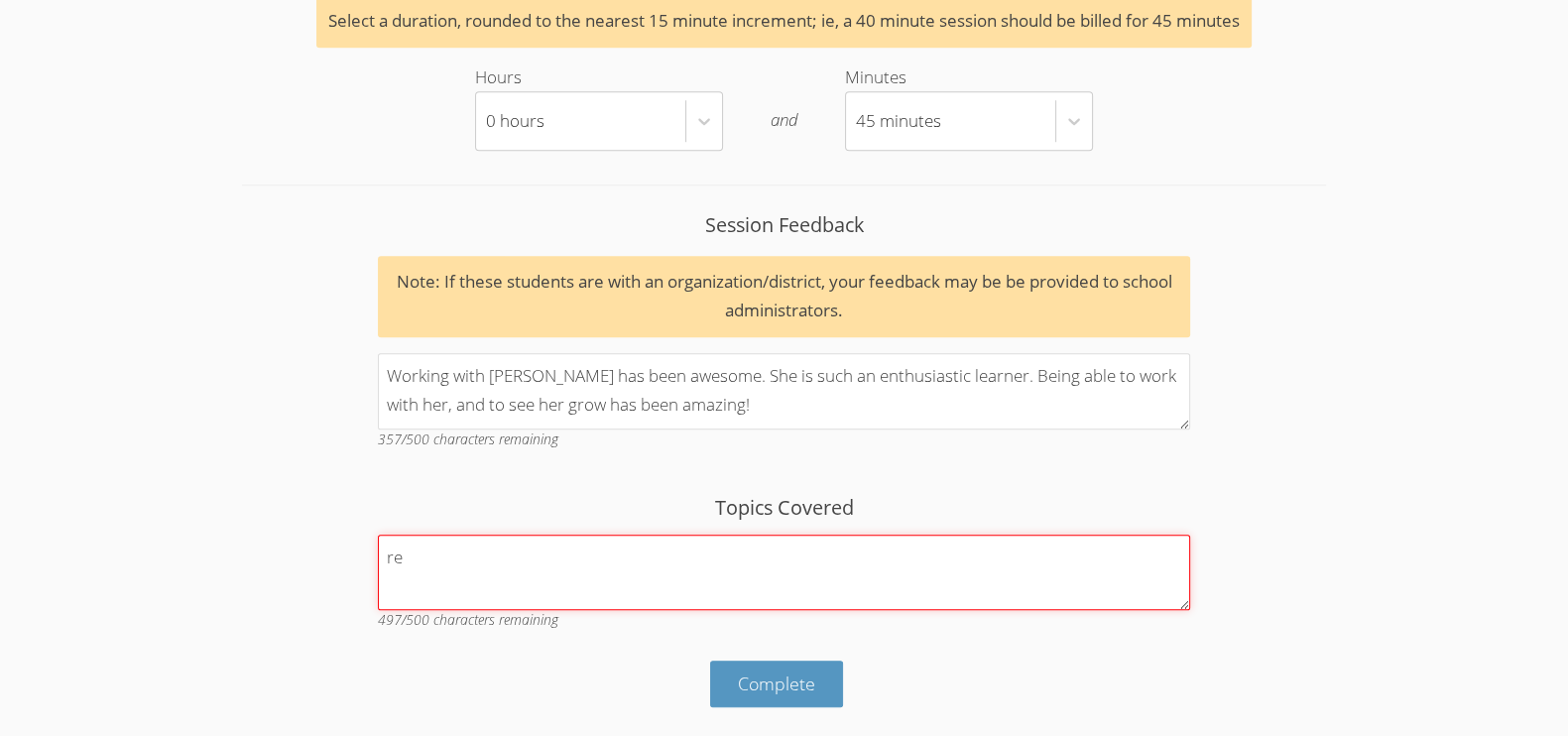 type on "r" 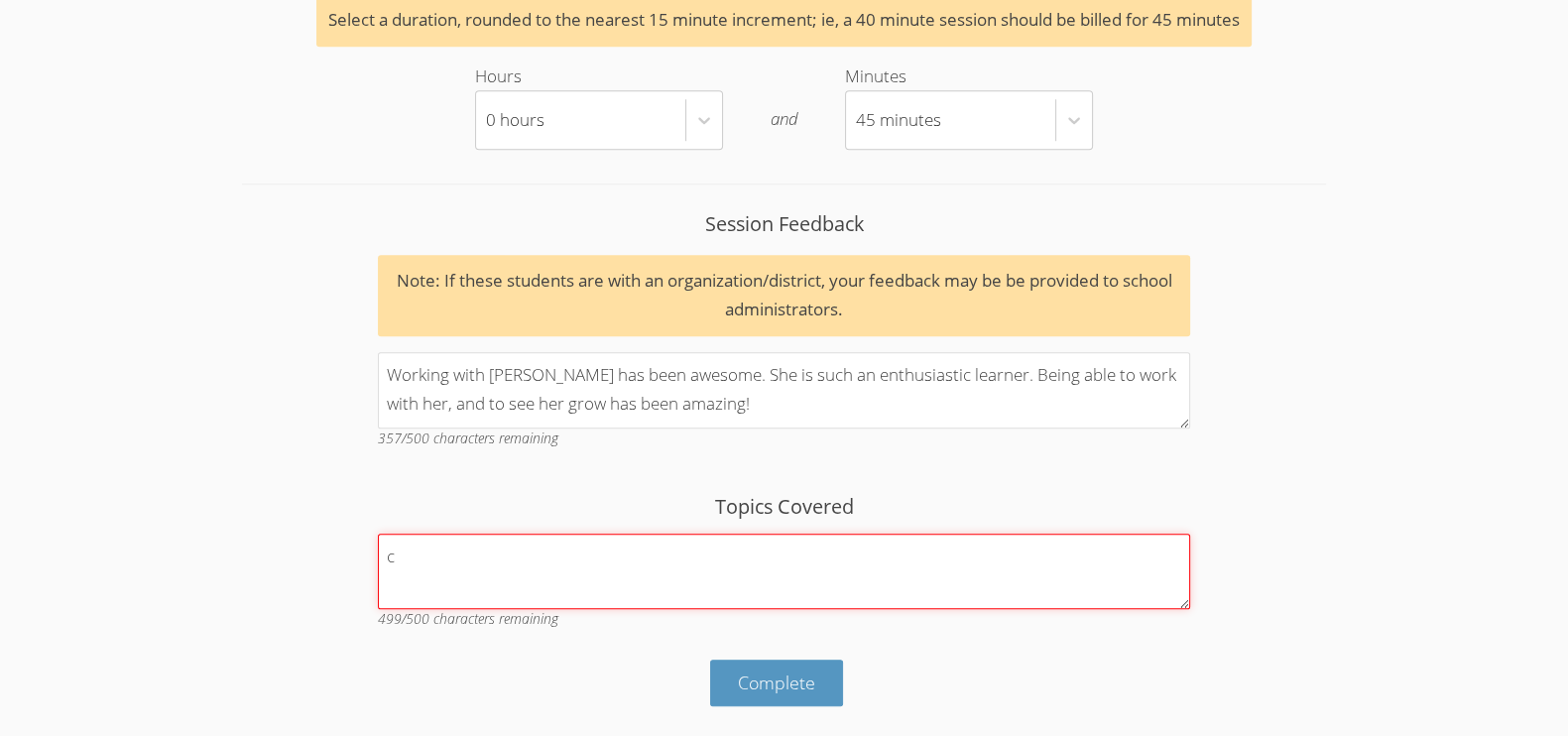 scroll, scrollTop: 1927, scrollLeft: 0, axis: vertical 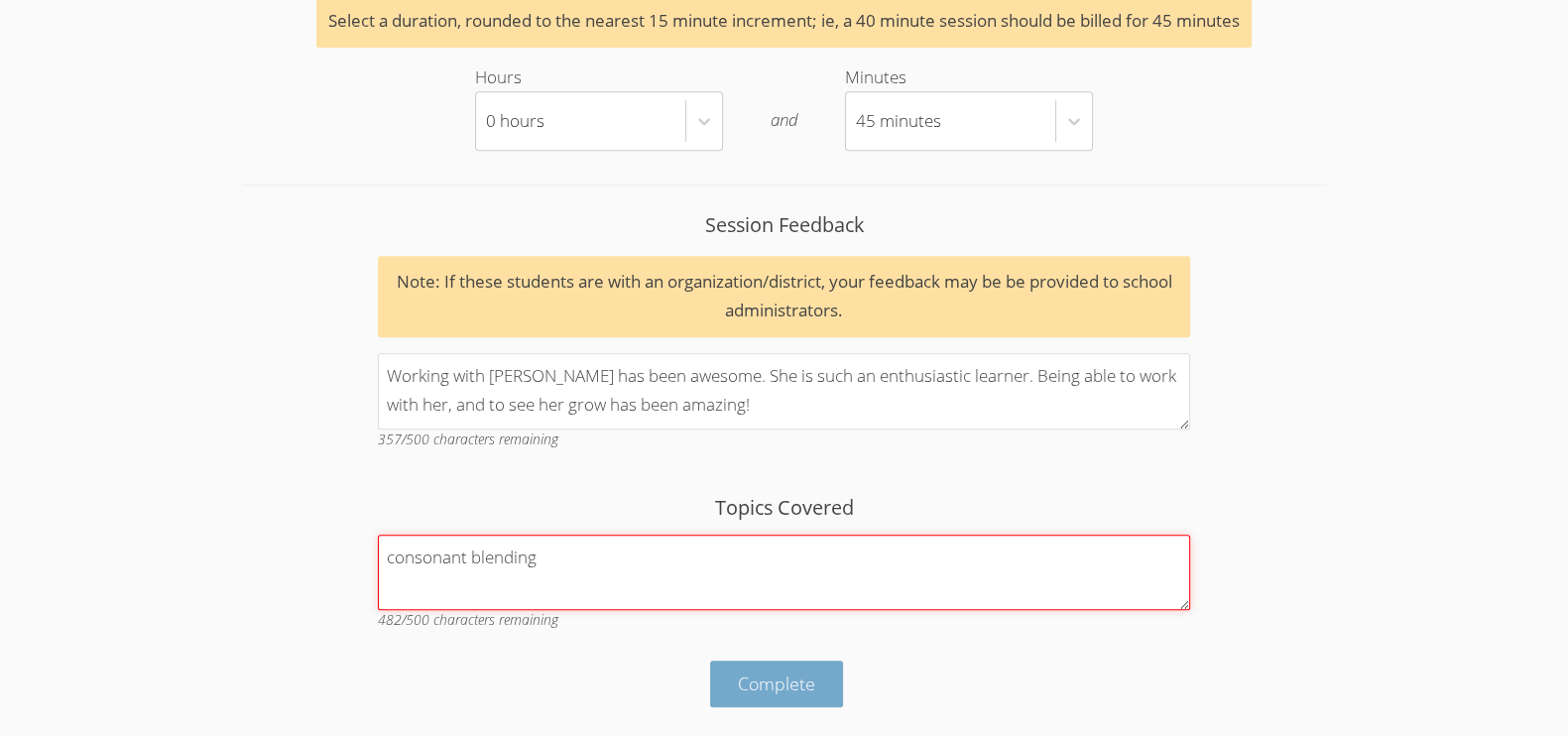 type on "consonant blending" 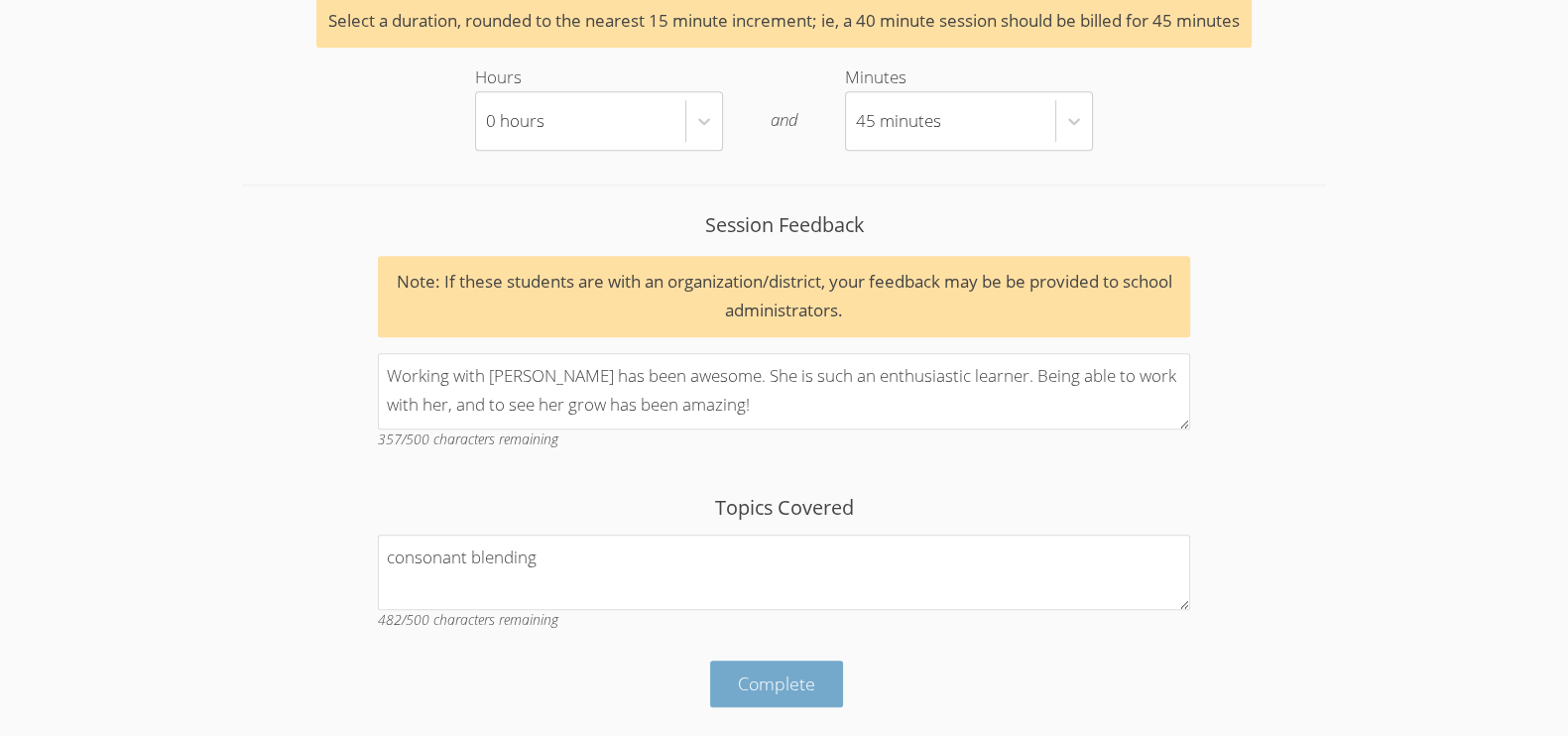 click on "Complete" at bounding box center [777, 683] 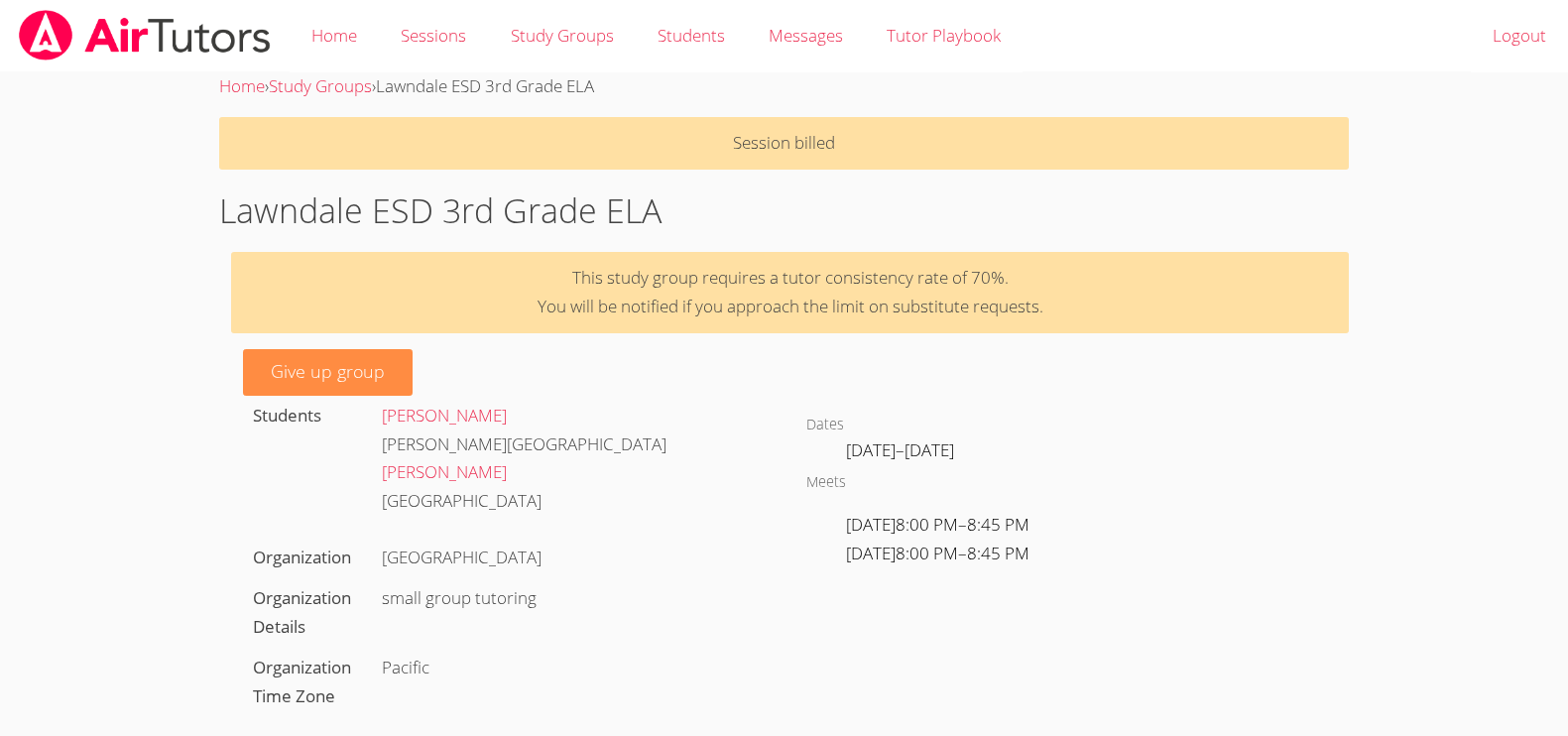 scroll, scrollTop: 0, scrollLeft: 0, axis: both 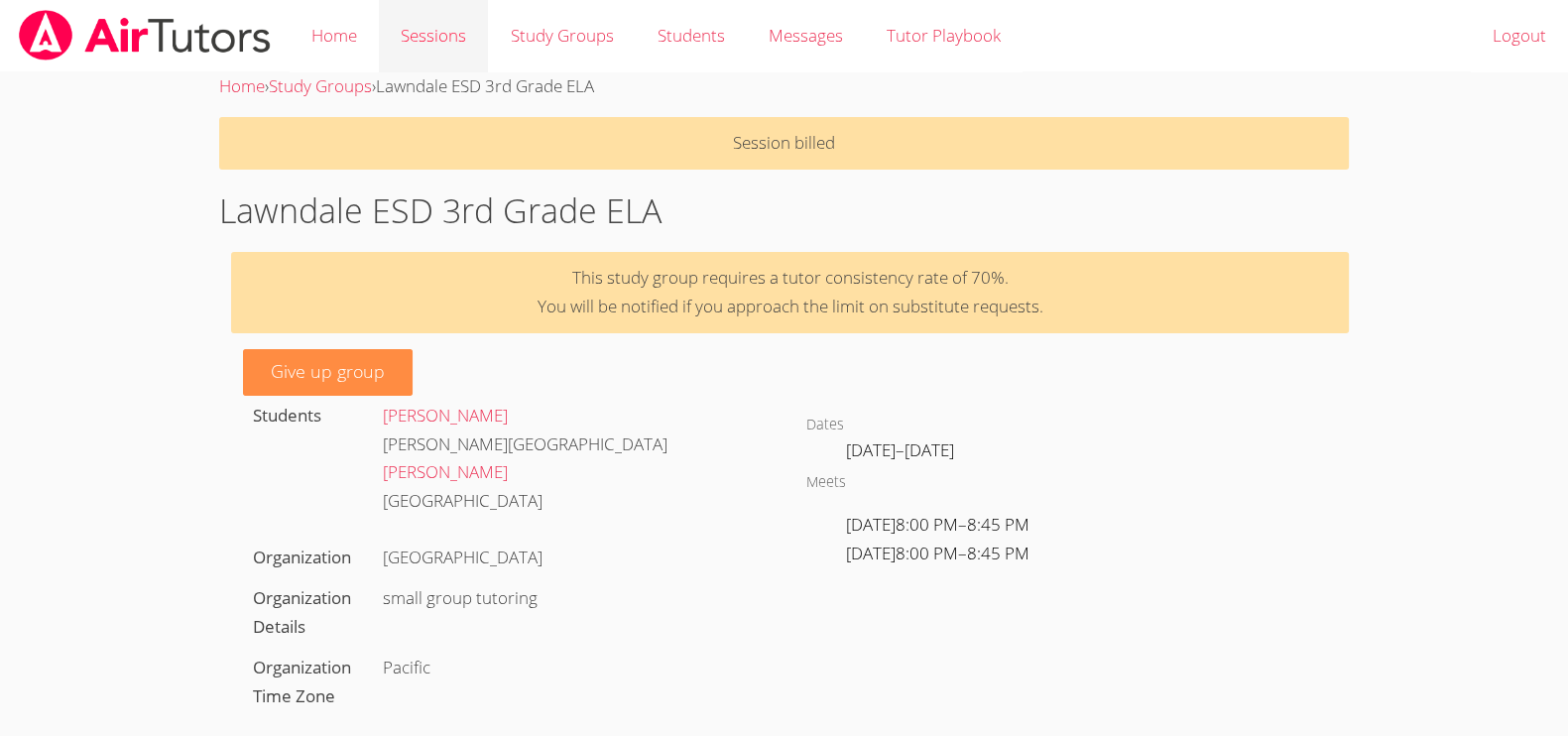 click on "Sessions" at bounding box center (433, 36) 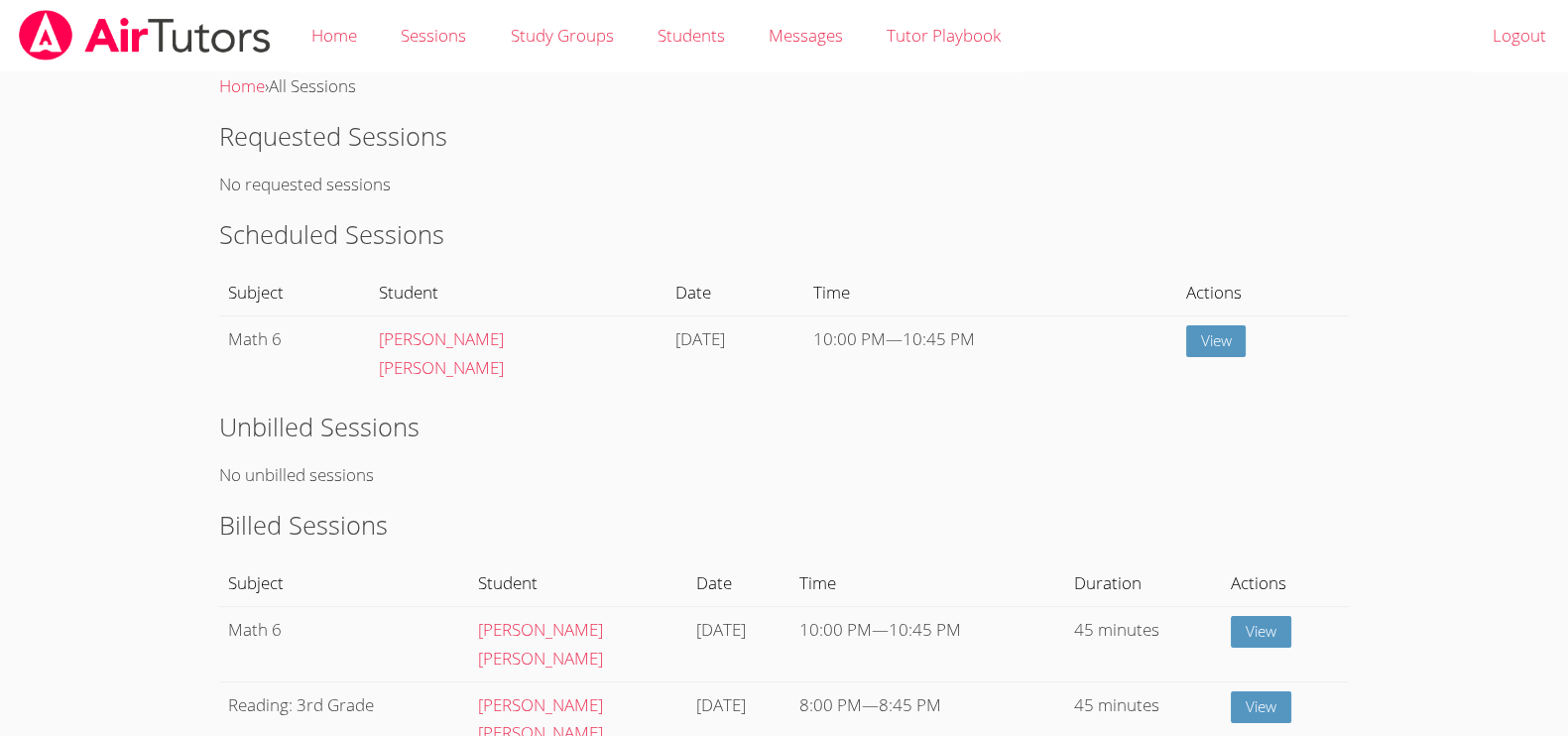 click on "Scheduled Sessions" at bounding box center [784, 234] 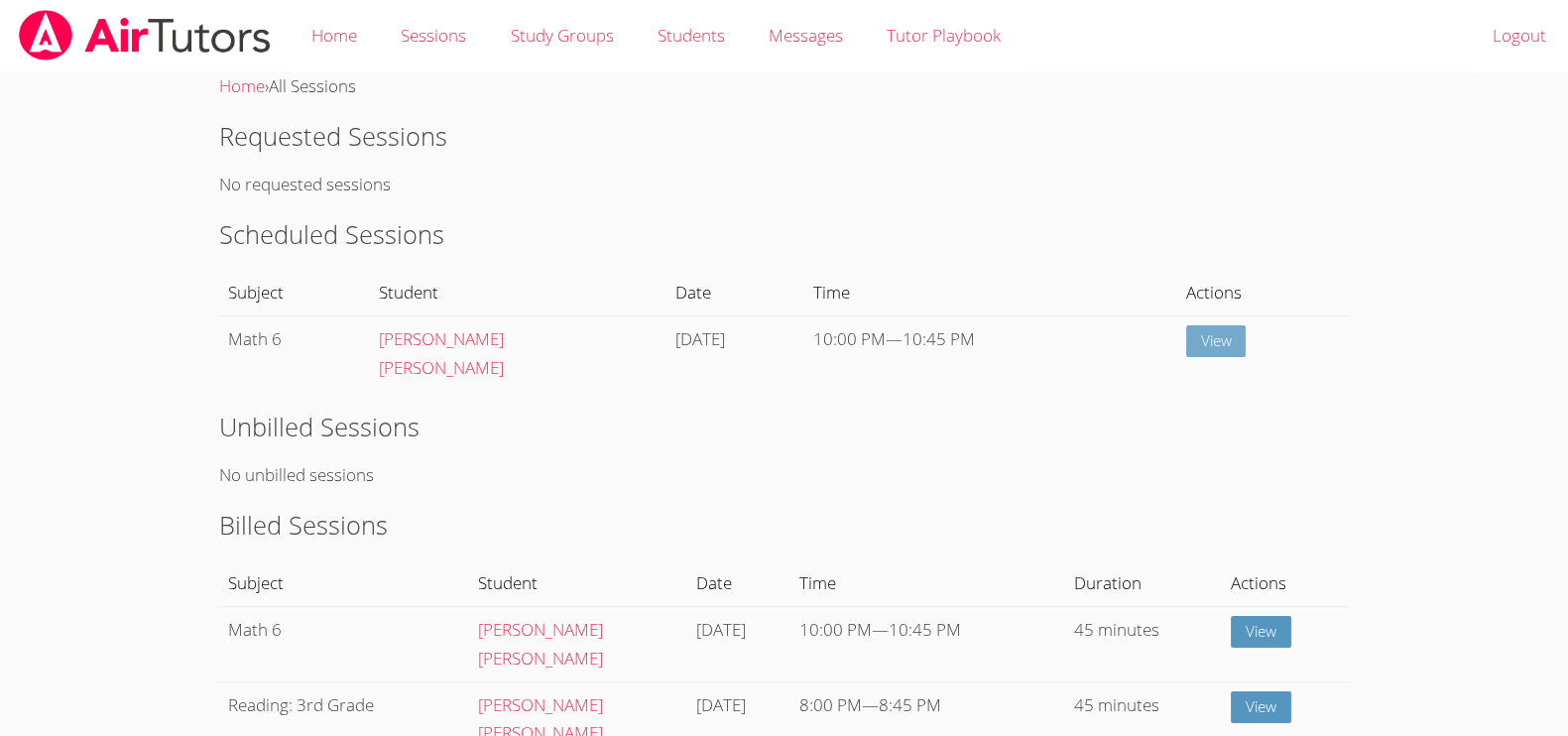 click on "View" at bounding box center [1216, 341] 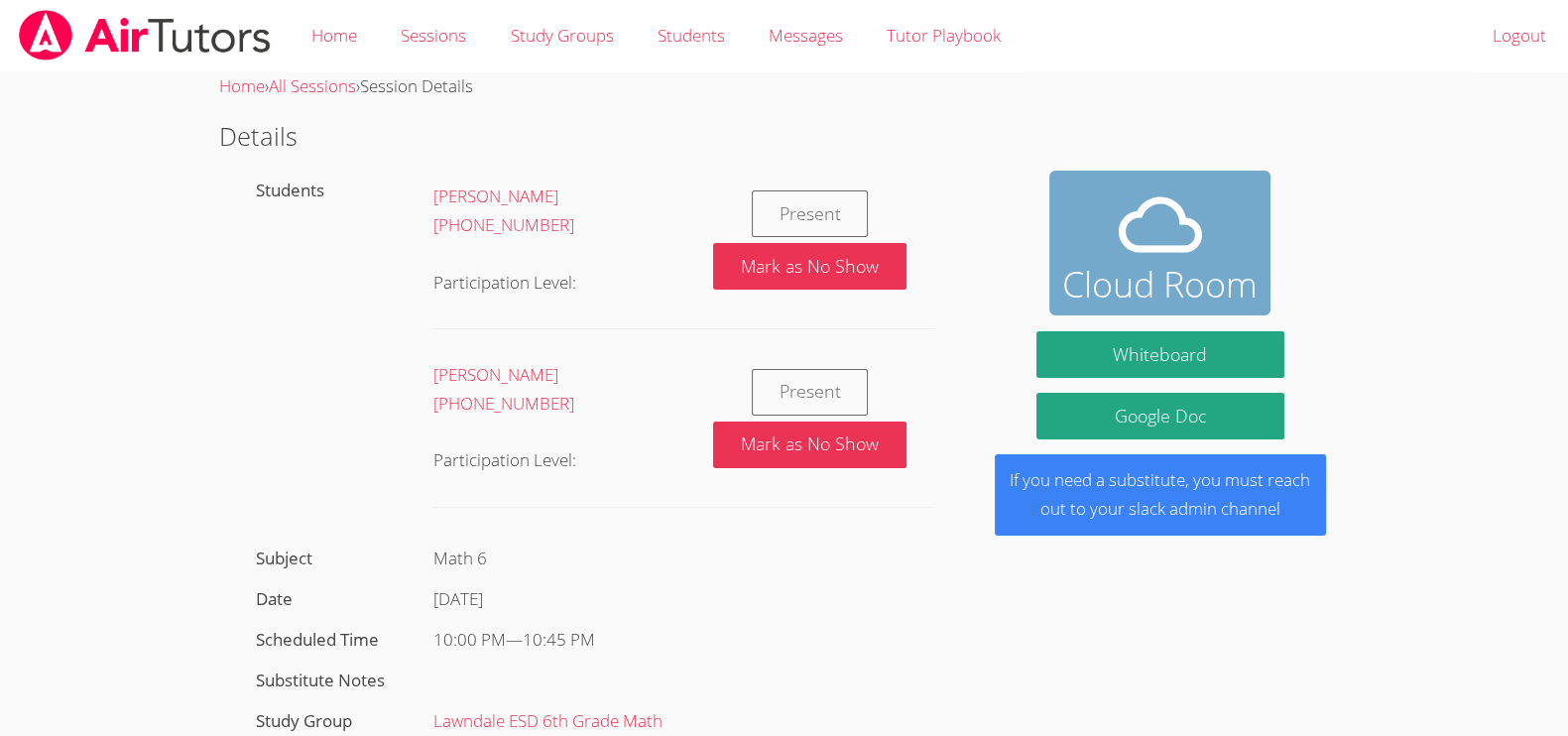 click on "Cloud Room" at bounding box center [1159, 285] 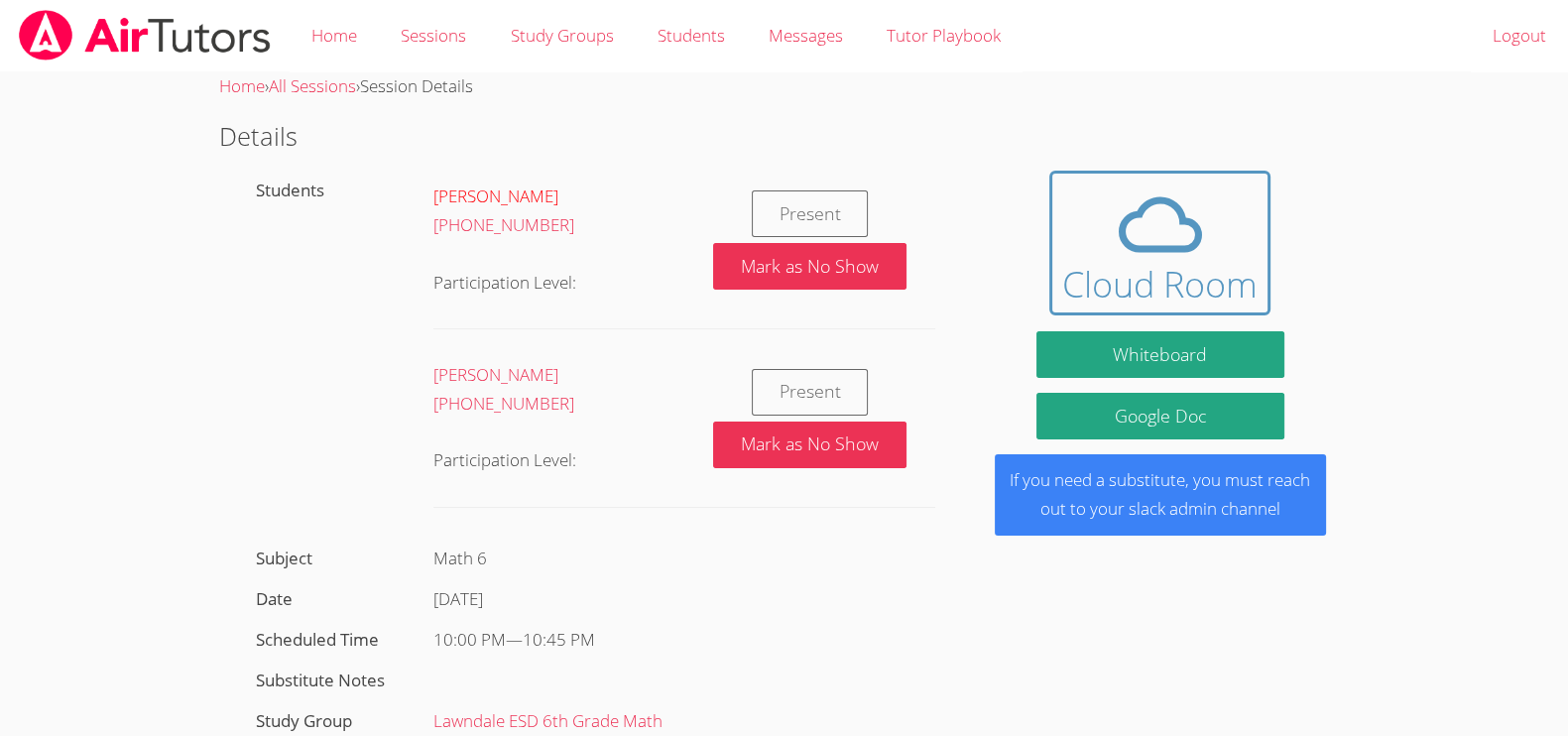click on "[PERSON_NAME]" at bounding box center [496, 195] 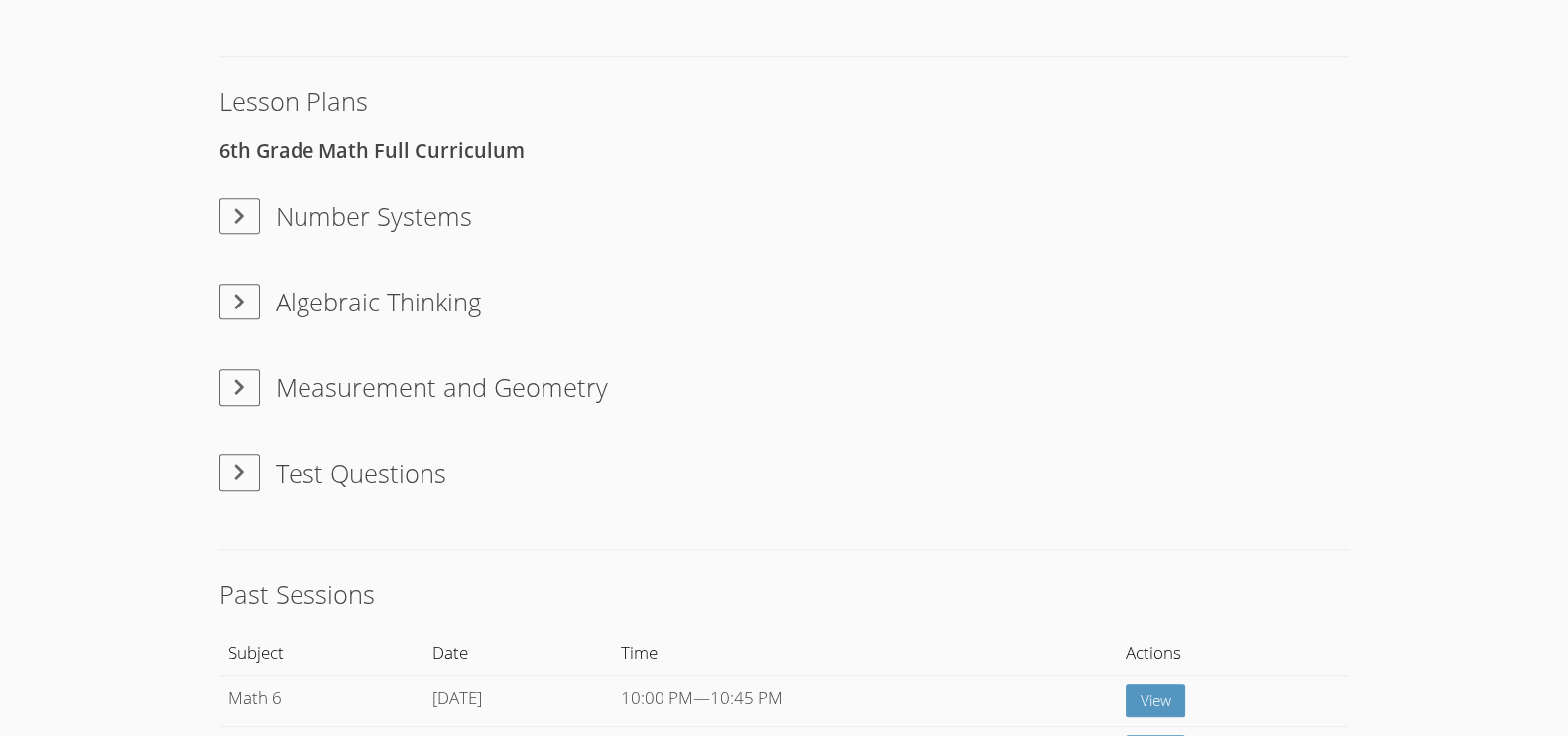 scroll, scrollTop: 1373, scrollLeft: 0, axis: vertical 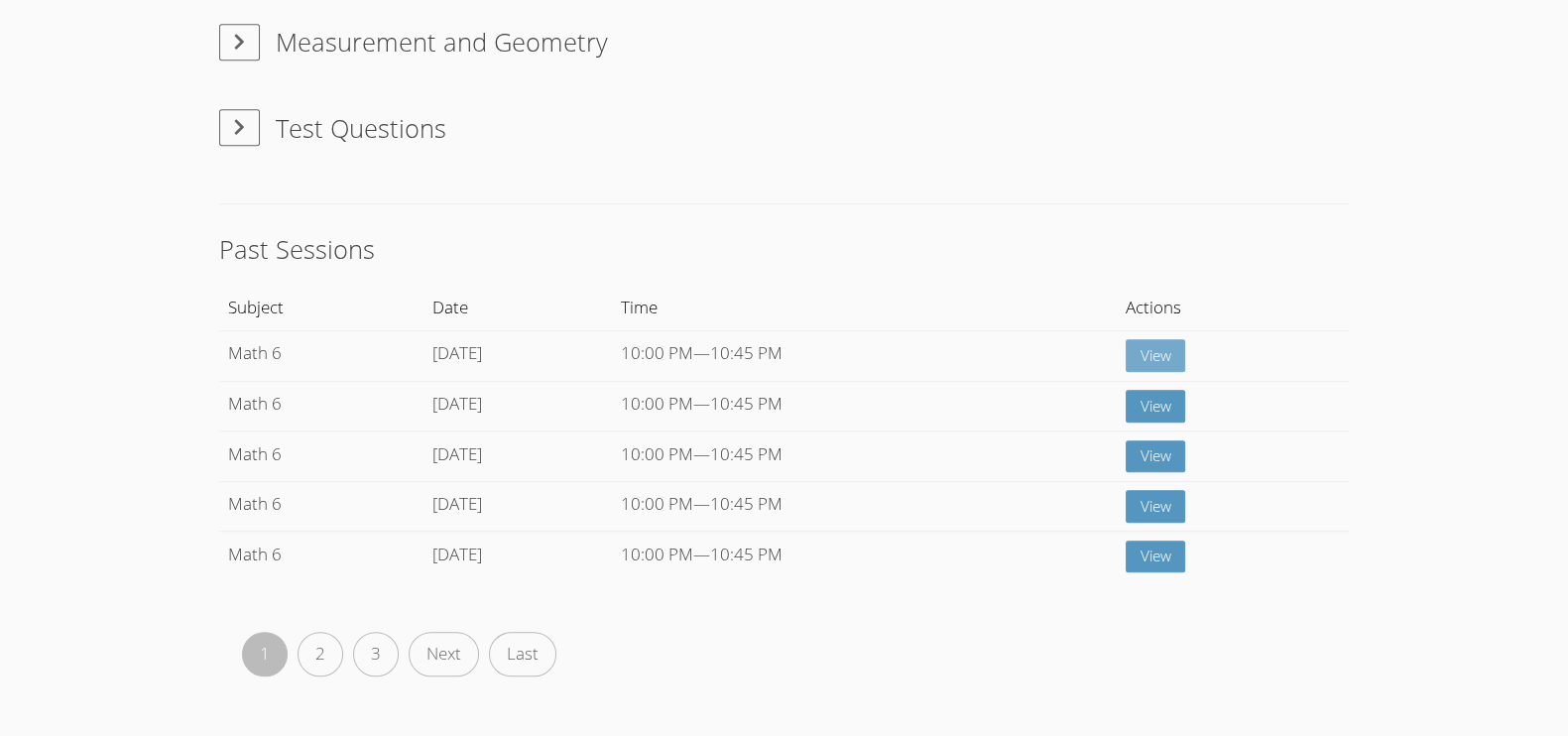 click on "View" at bounding box center (1155, 355) 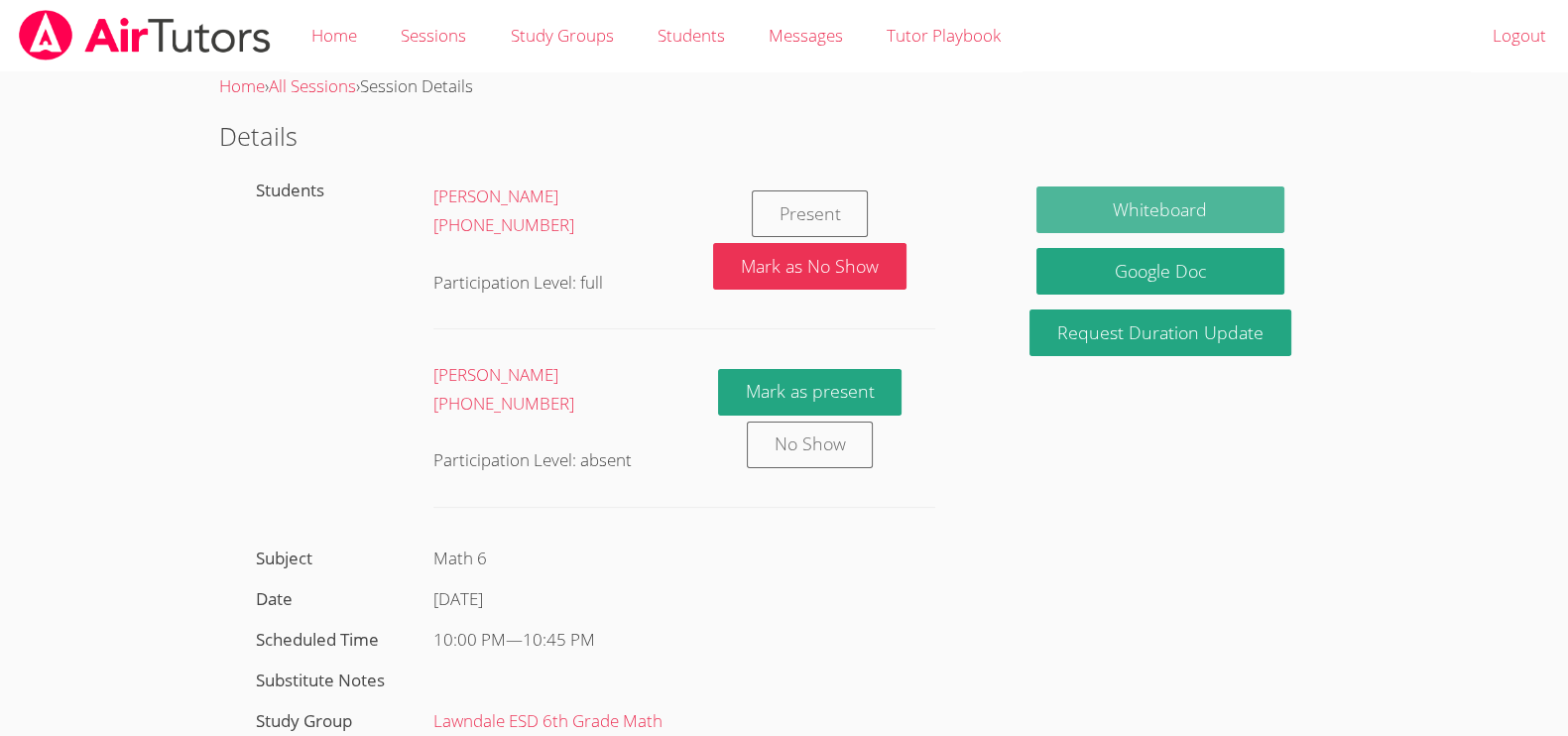 click on "Whiteboard" at bounding box center [1160, 209] 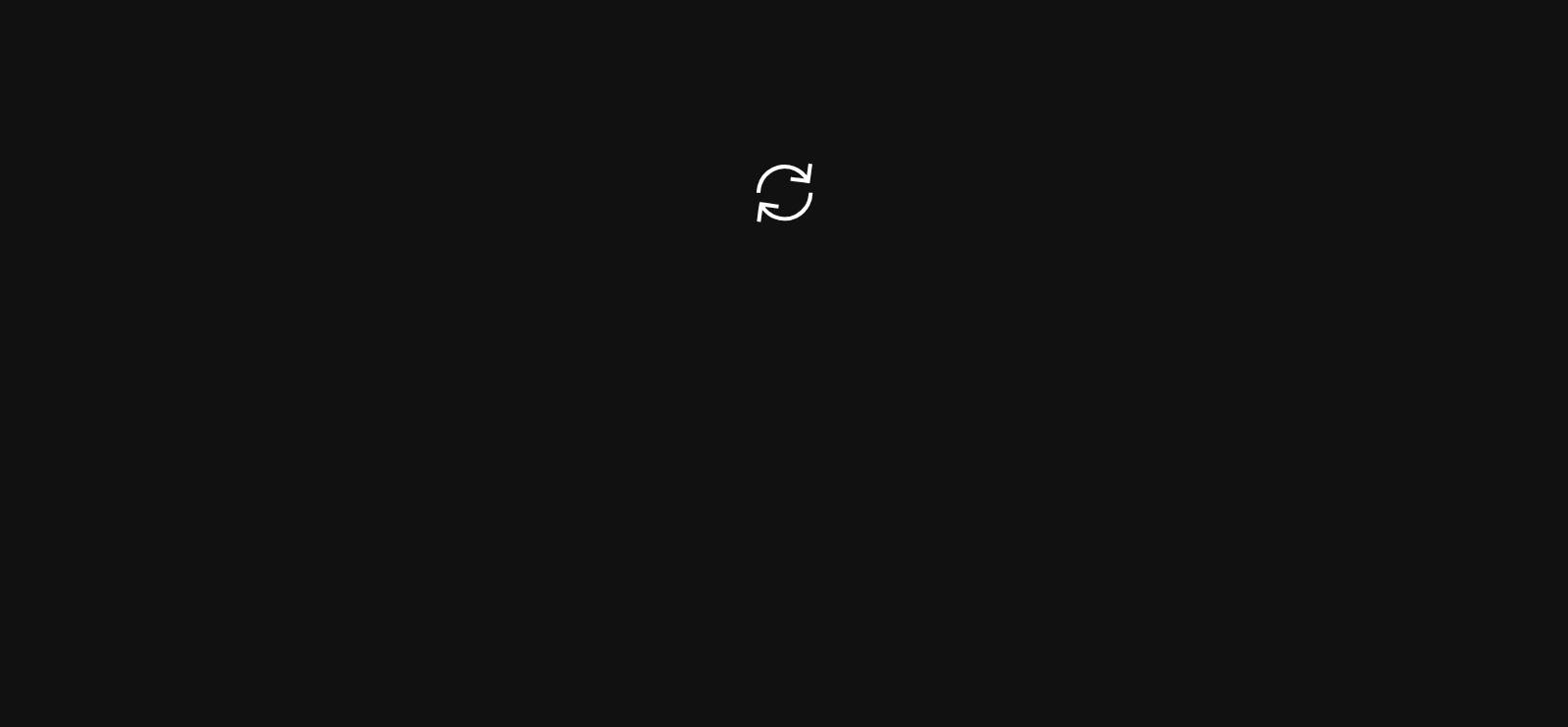 scroll, scrollTop: 0, scrollLeft: 0, axis: both 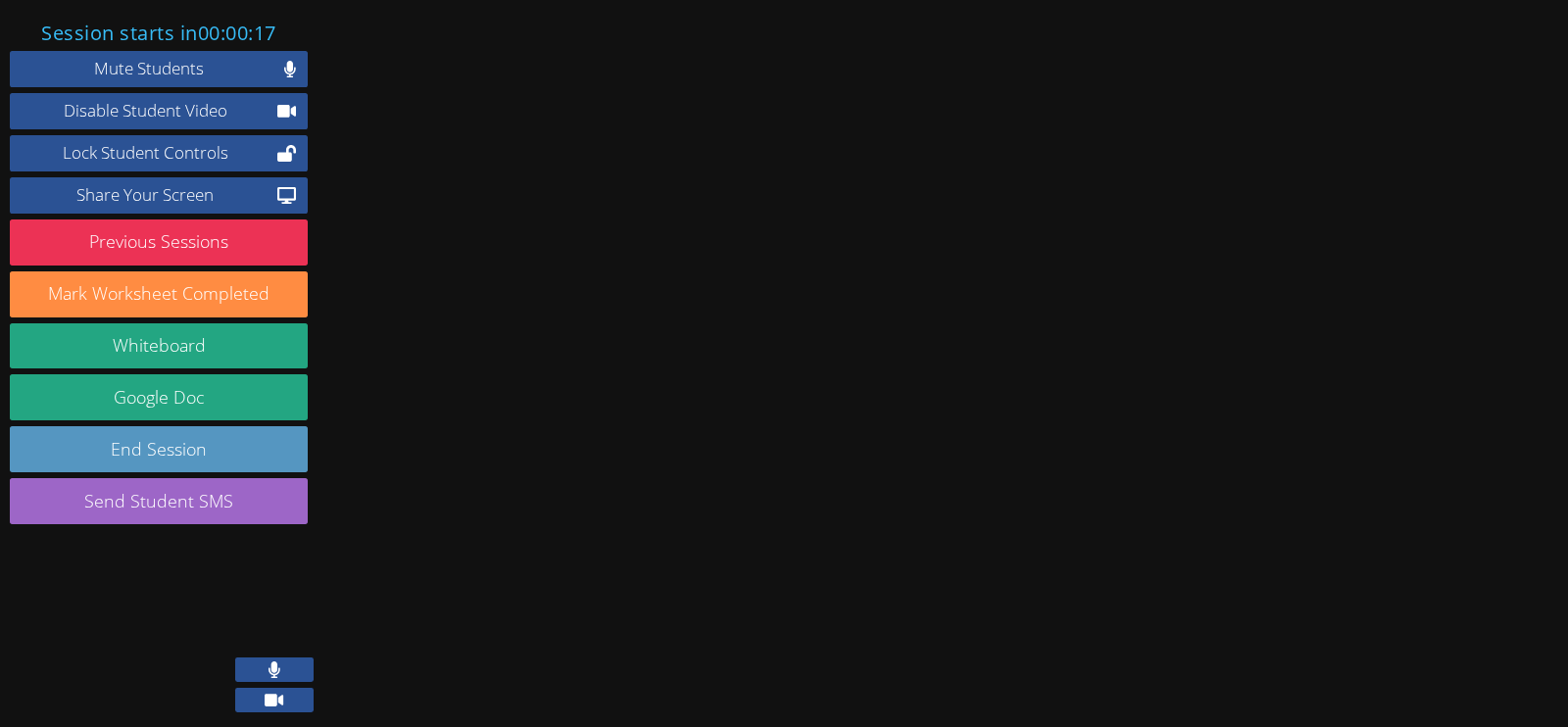 click 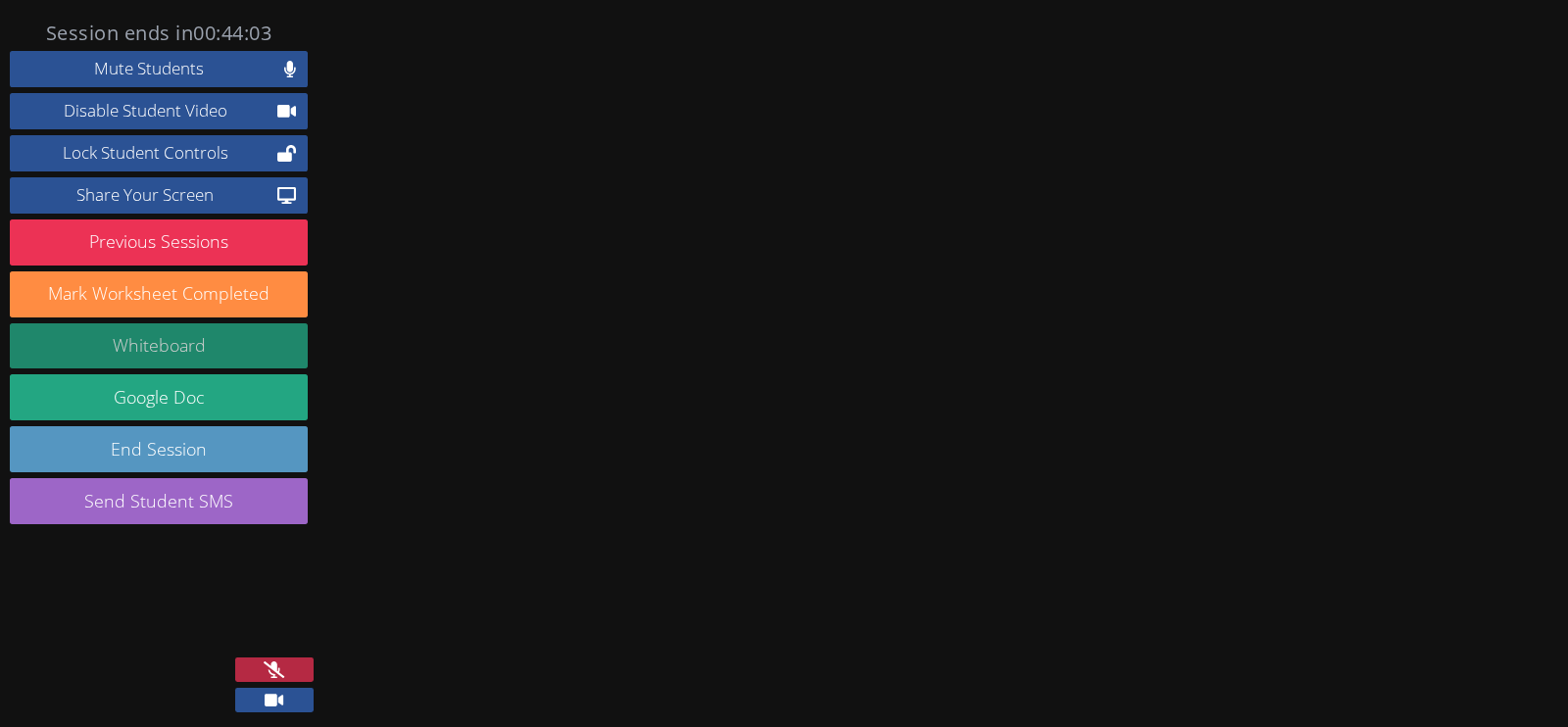 click on "Whiteboard" at bounding box center (159, 346) 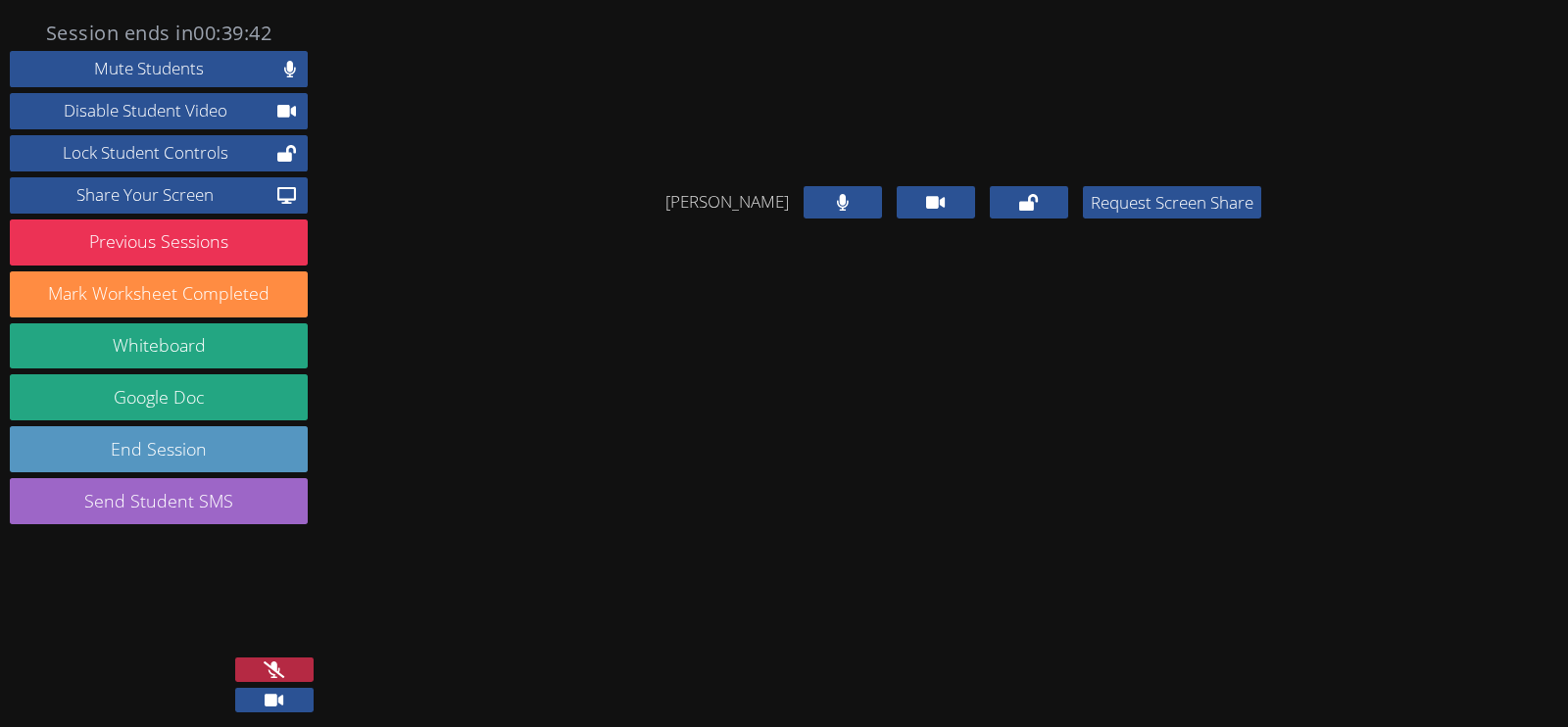 click on "[PERSON_NAME] Request Screen Share" at bounding box center [963, 373] 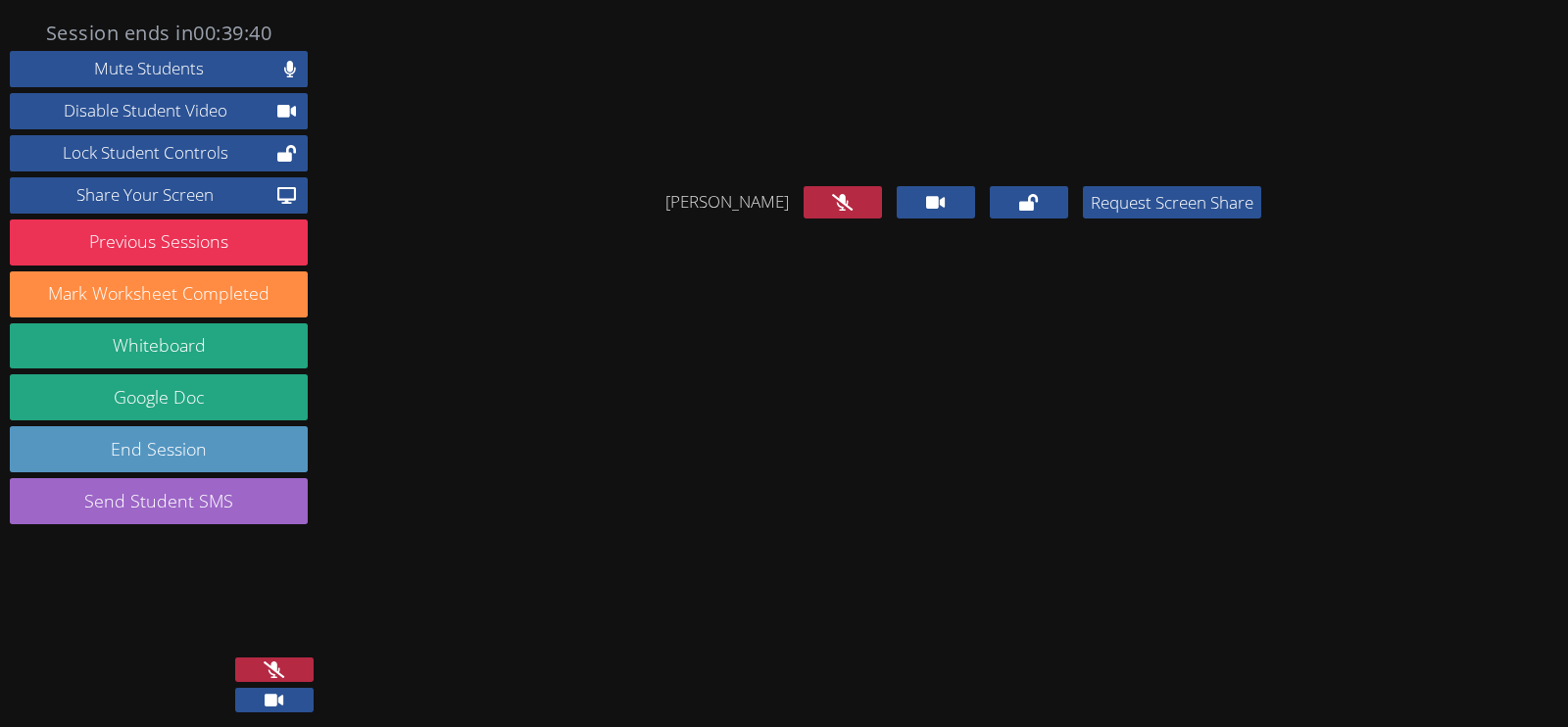 click 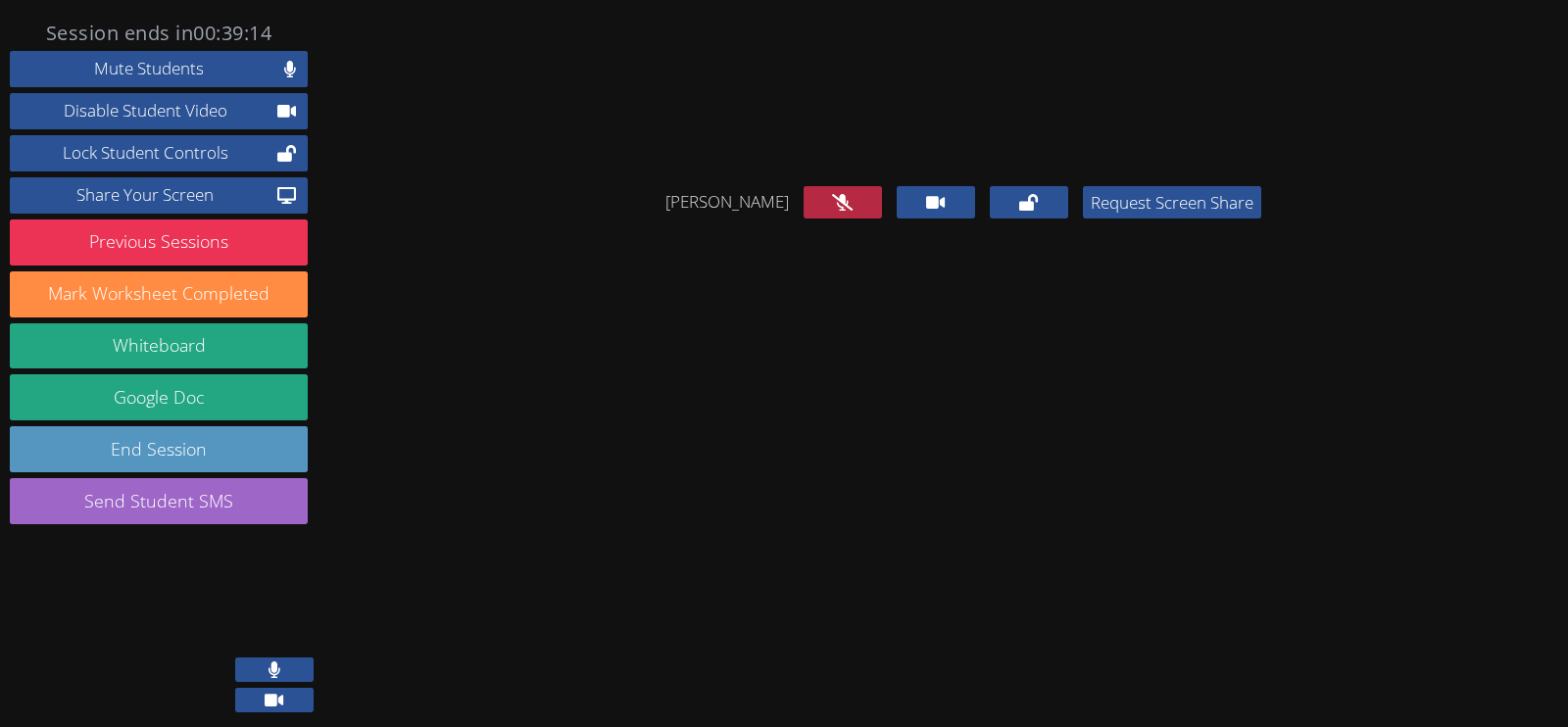 click on "[PERSON_NAME] Request Screen Share" at bounding box center [963, 128] 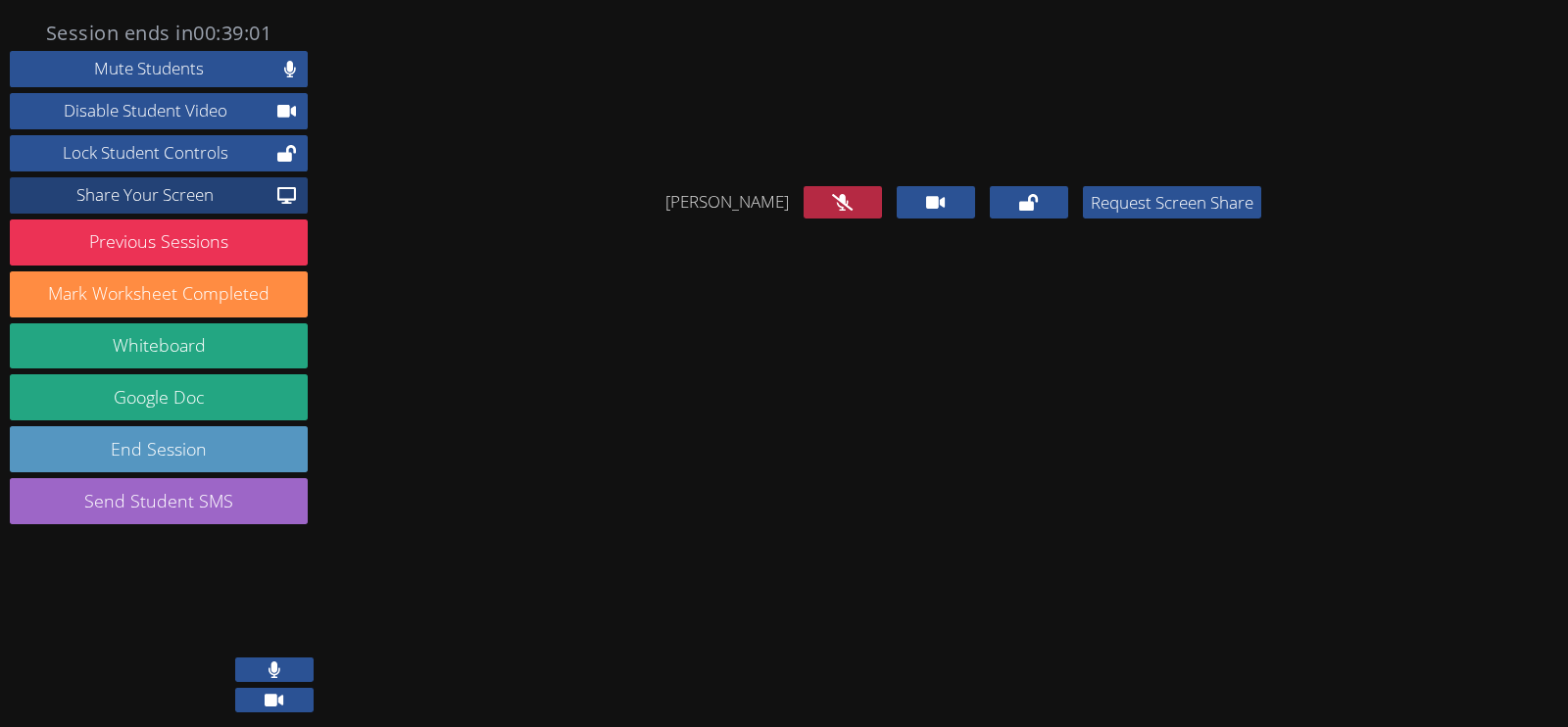 click on "Share Your Screen" at bounding box center [145, 195] 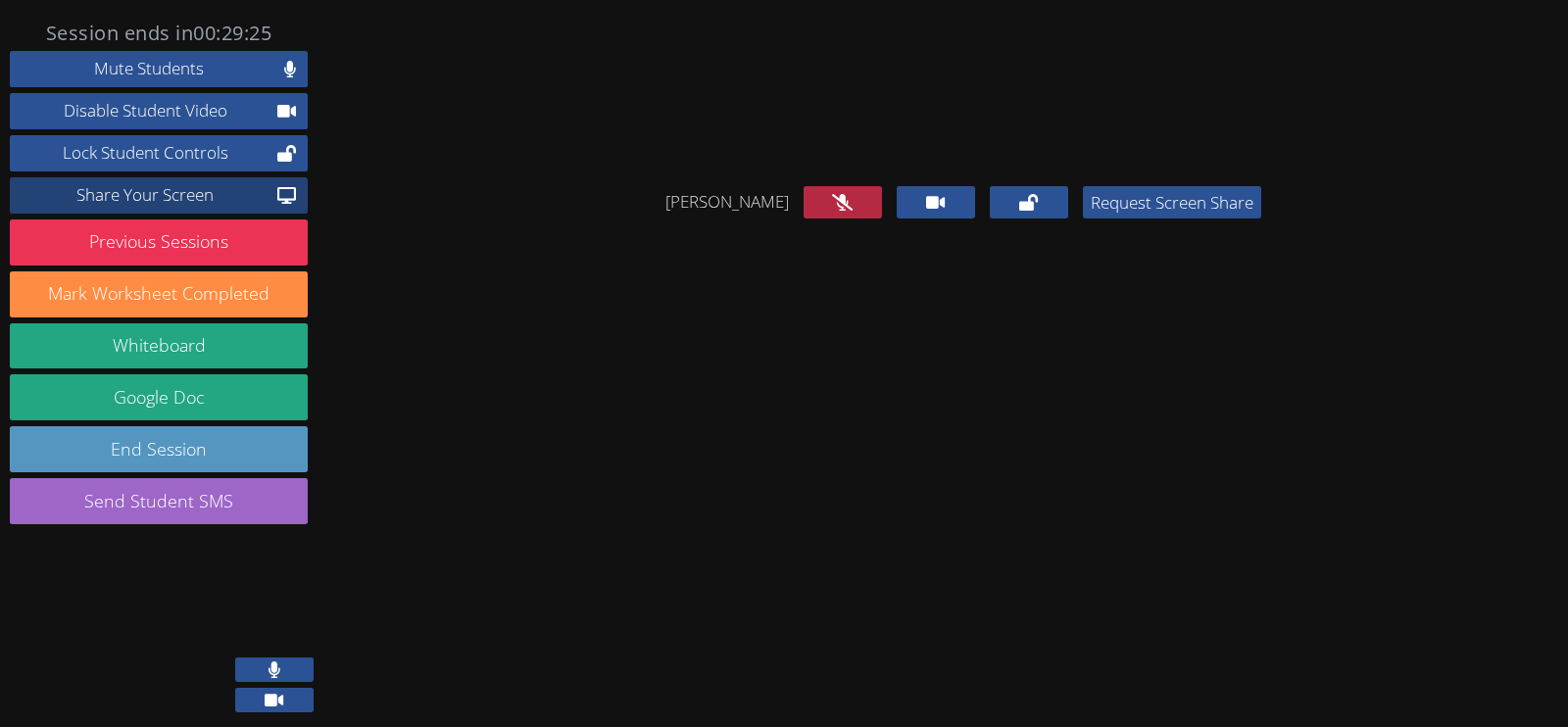 click on "Share Your Screen" at bounding box center [145, 195] 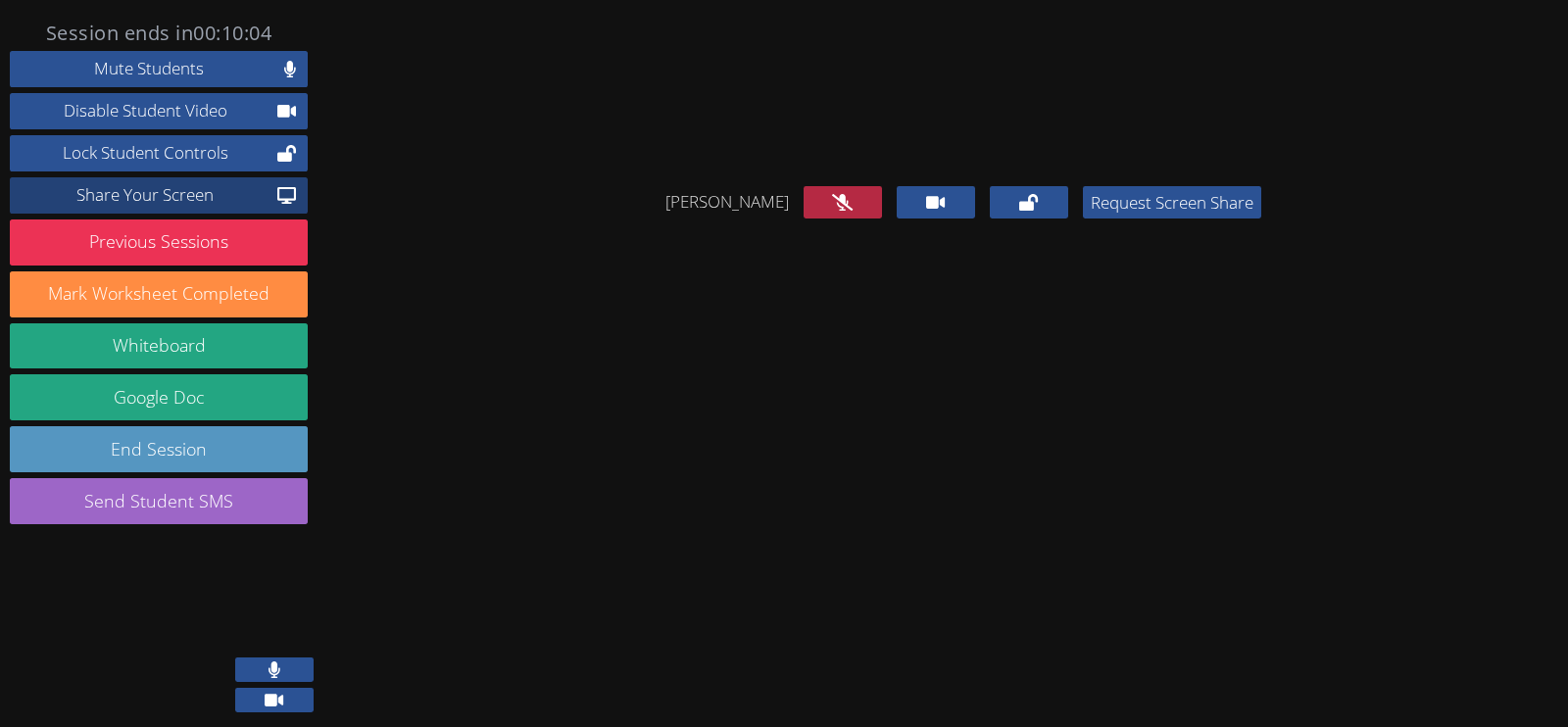 click on "Share Your Screen" at bounding box center [145, 195] 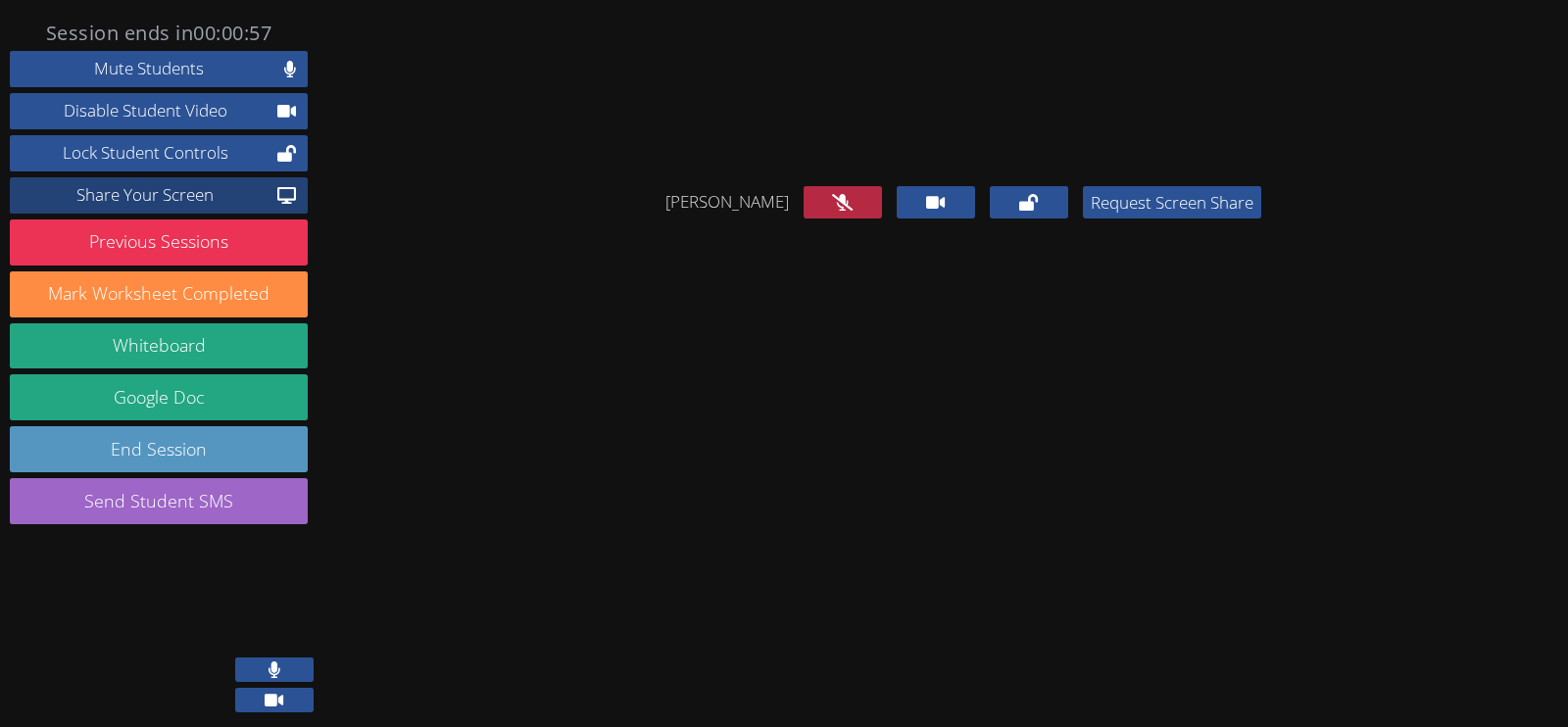 click on "Share Your Screen" at bounding box center (145, 195) 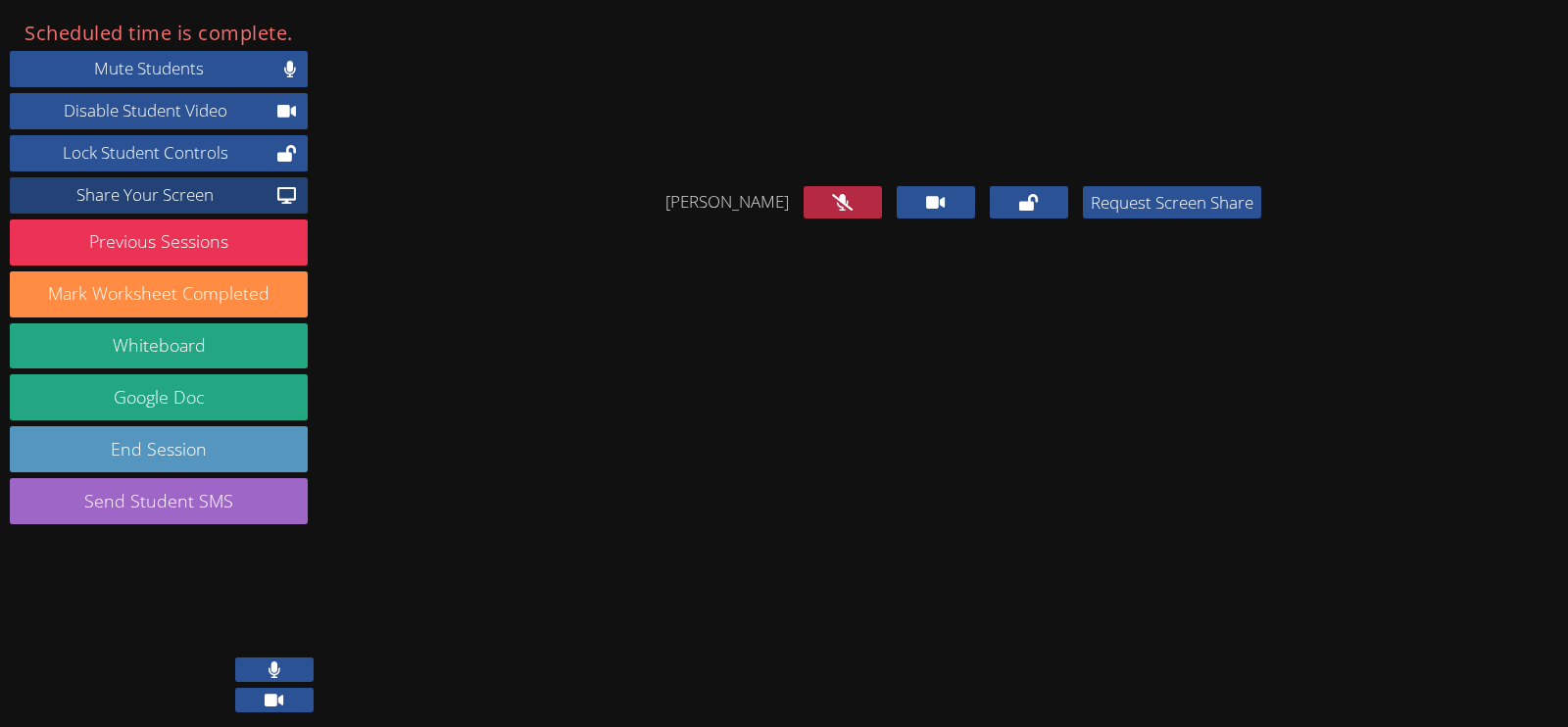 click on "Share Your Screen" at bounding box center [145, 195] 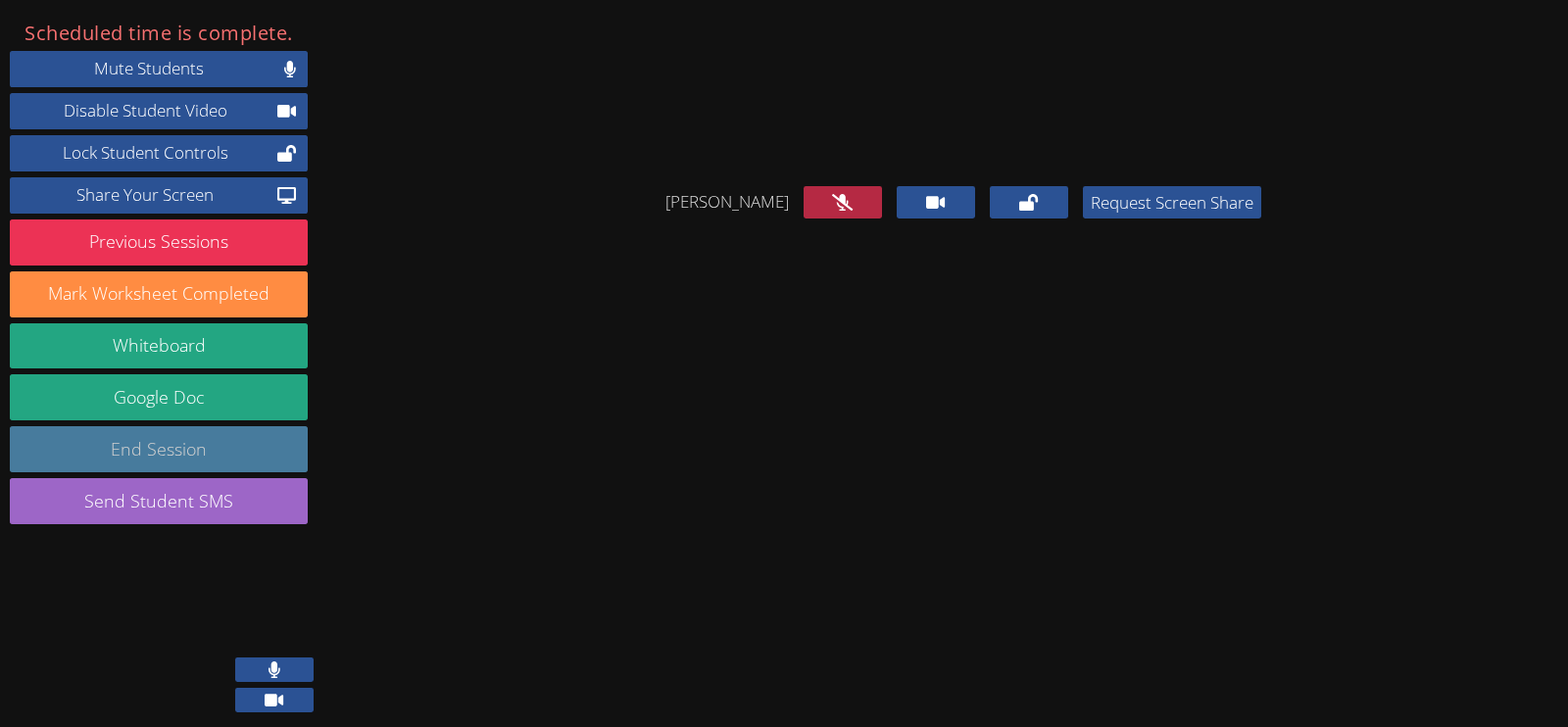 click on "End Session" at bounding box center (159, 449) 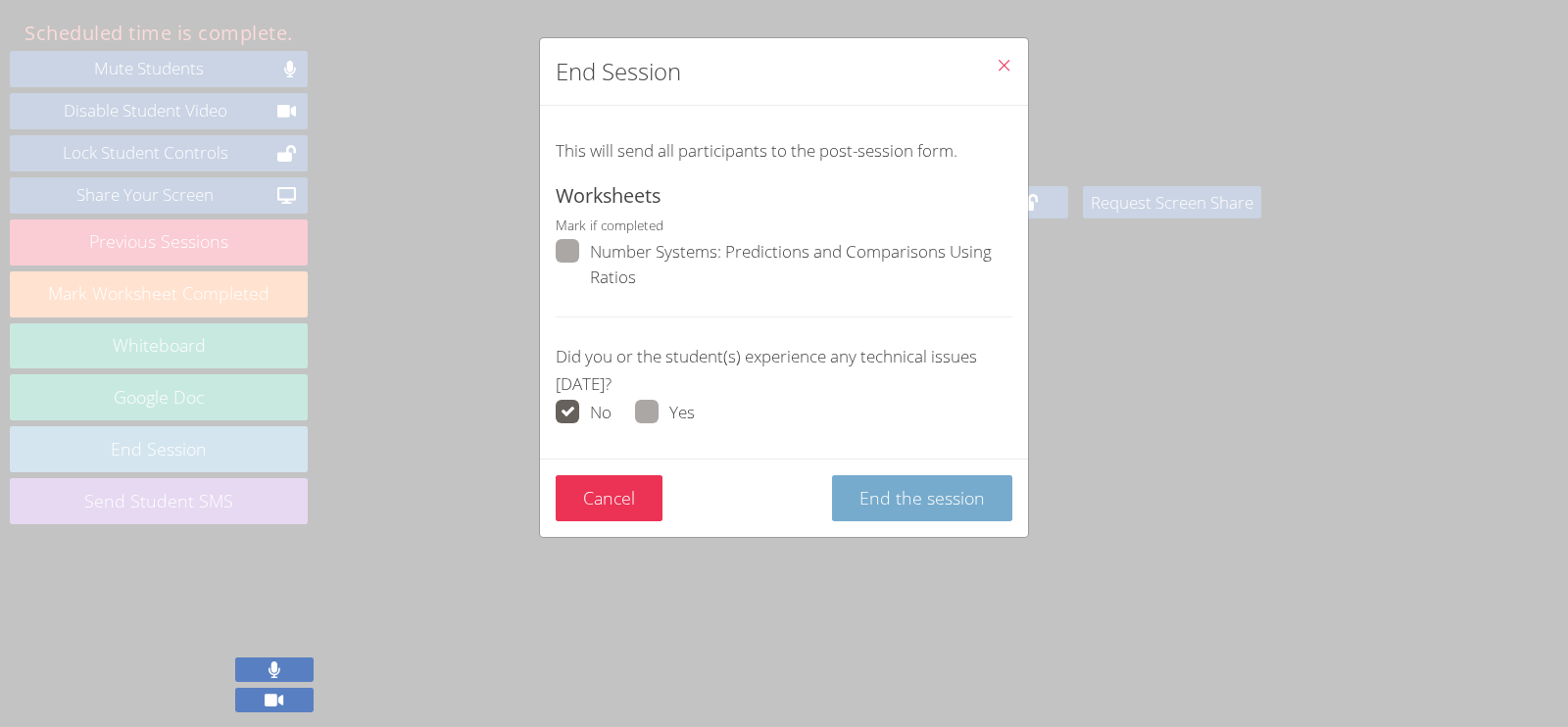 click on "End the session" at bounding box center (922, 498) 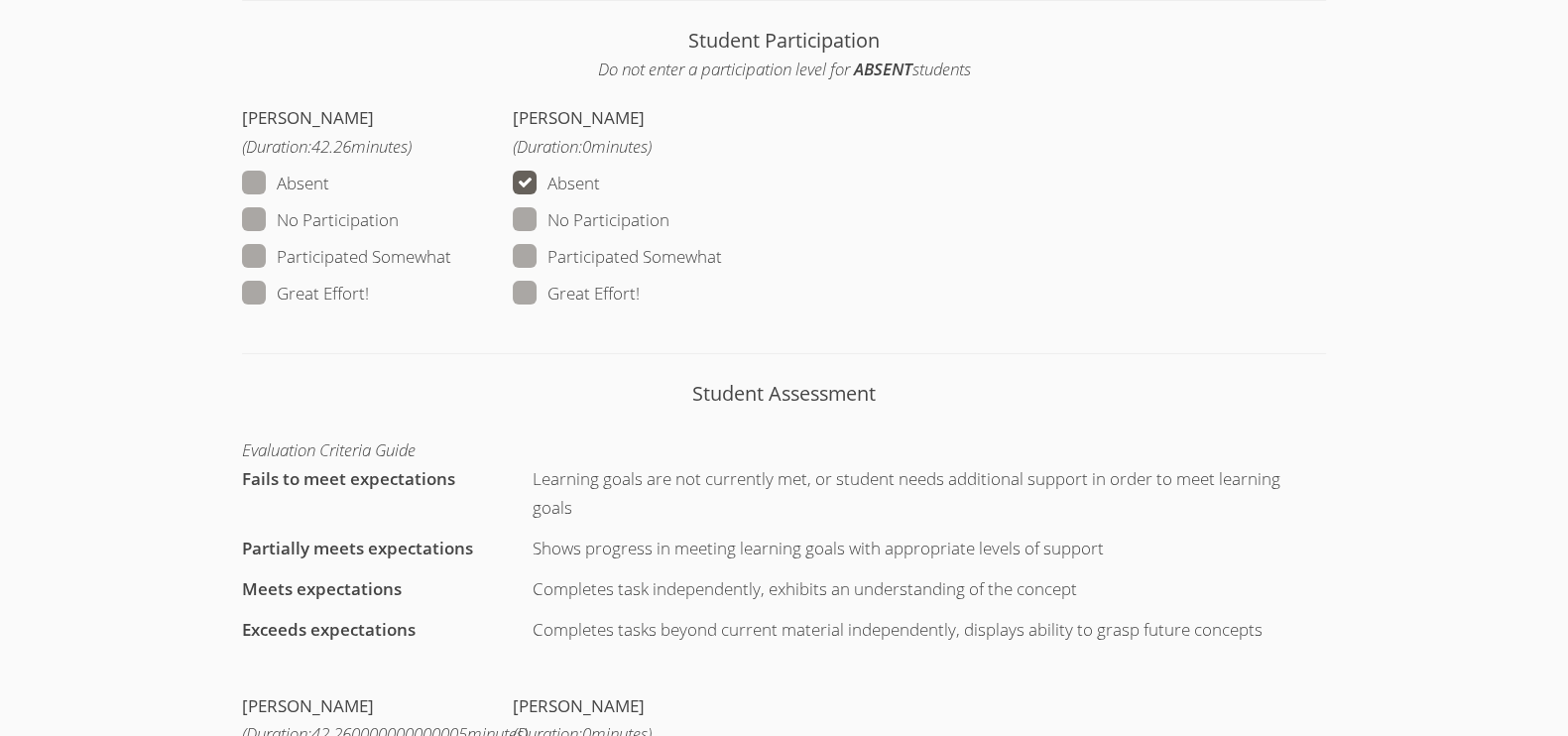 scroll, scrollTop: 867, scrollLeft: 0, axis: vertical 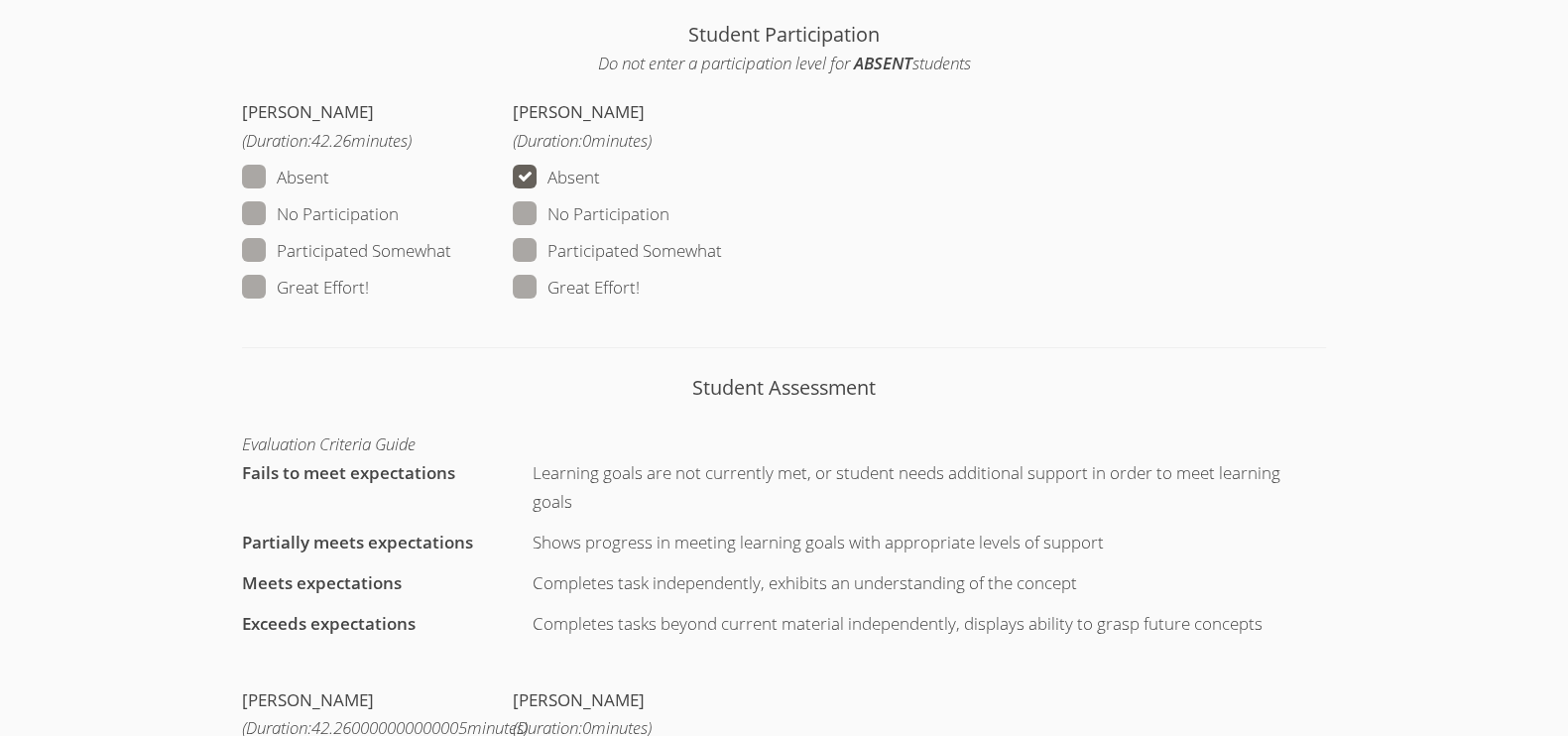 click on "Great Effort!" at bounding box center [305, 288] 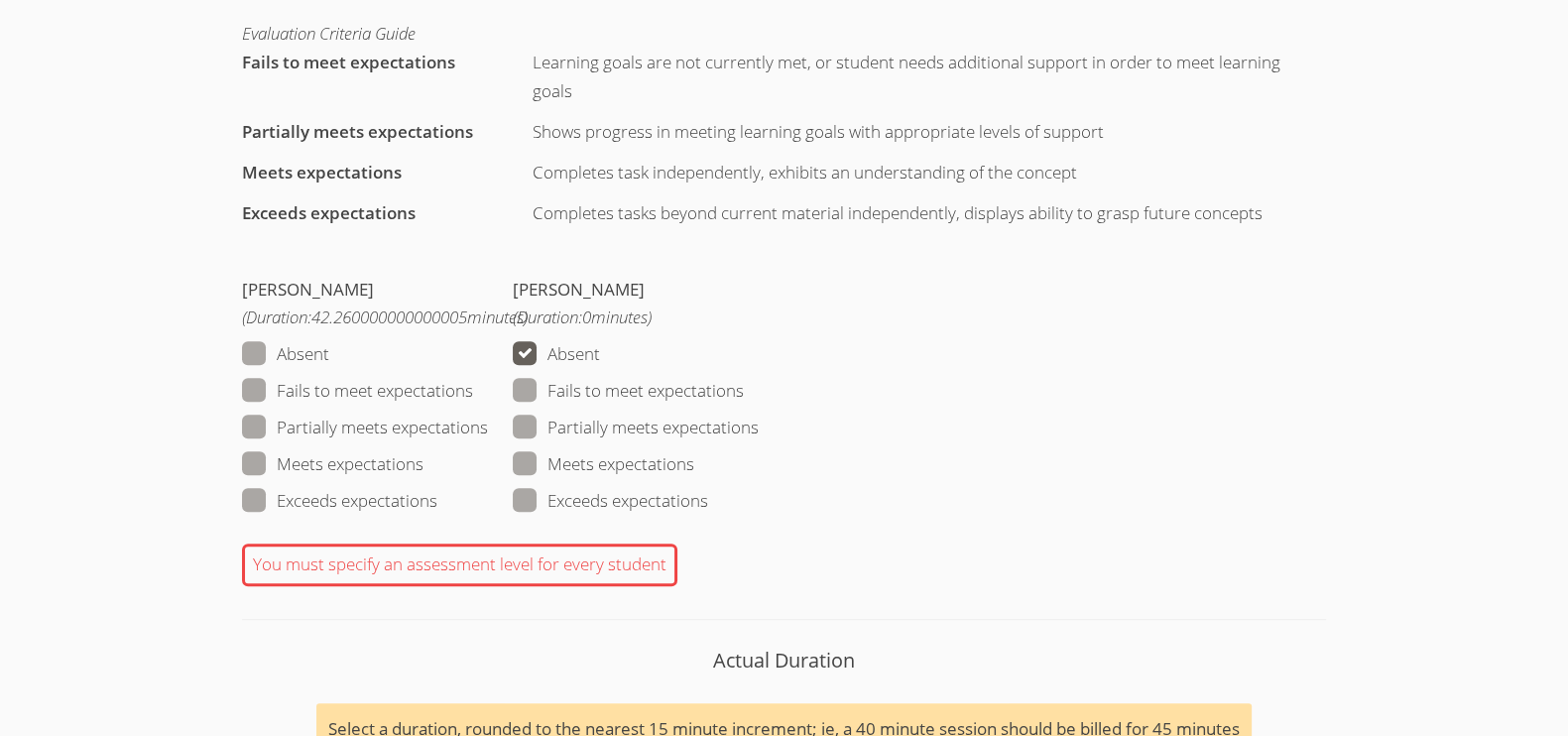 scroll, scrollTop: 1364, scrollLeft: 0, axis: vertical 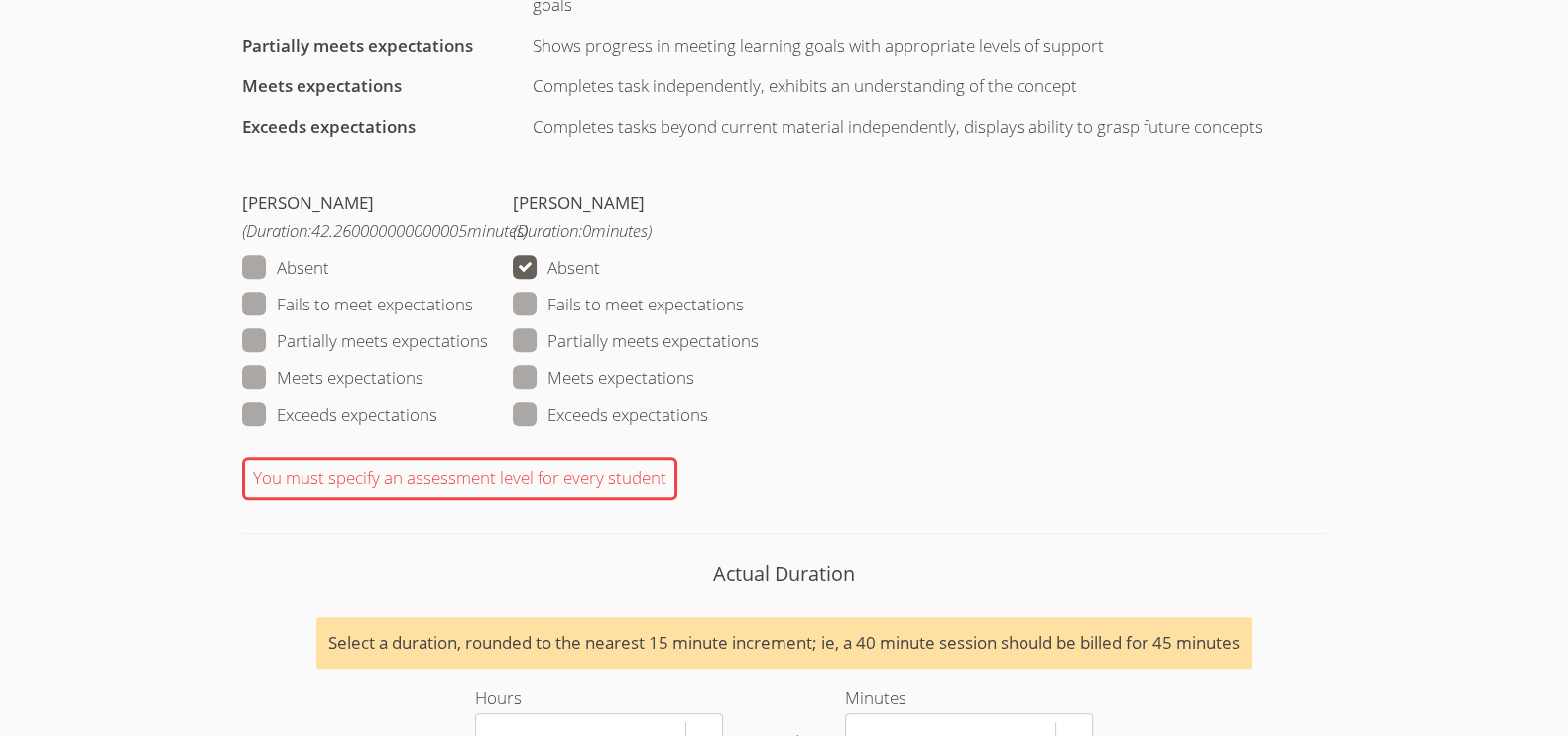 click on "Meets expectations" at bounding box center [332, 378] 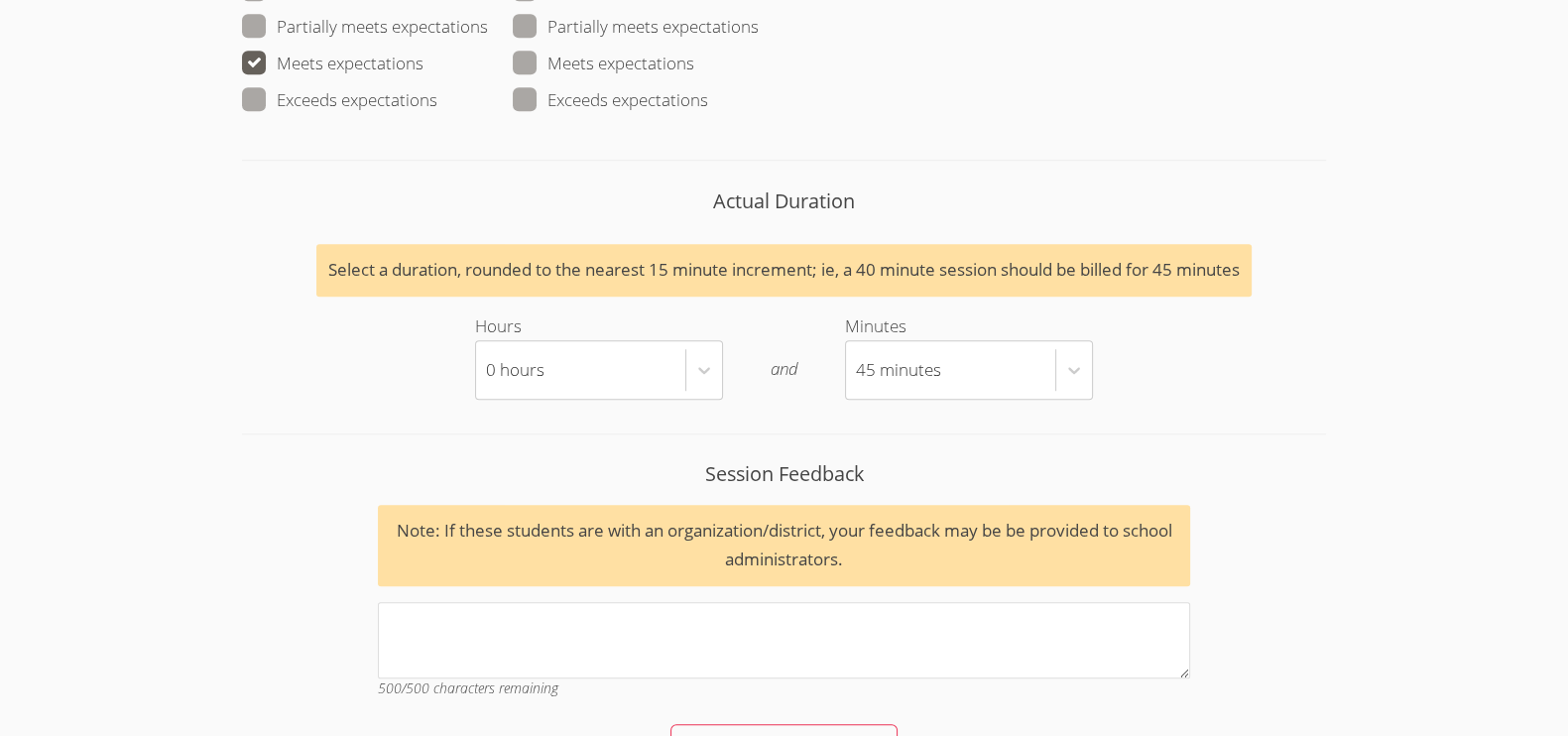 scroll, scrollTop: 1735, scrollLeft: 0, axis: vertical 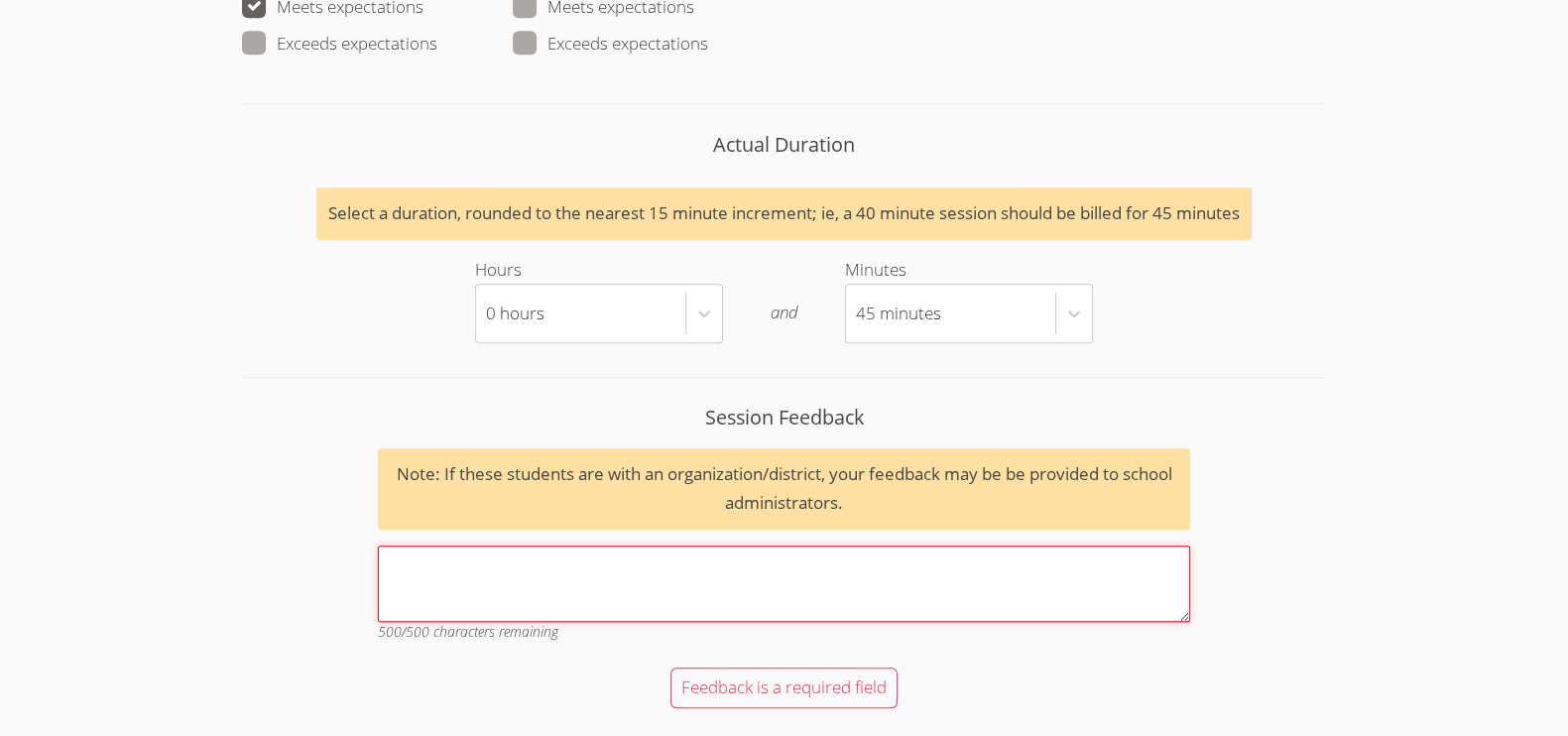 click on "Session Feedback Note: If these students are with an organization/district, your feedback may be be provided to school administrators. 500 /500 characters remaining" at bounding box center (784, 583) 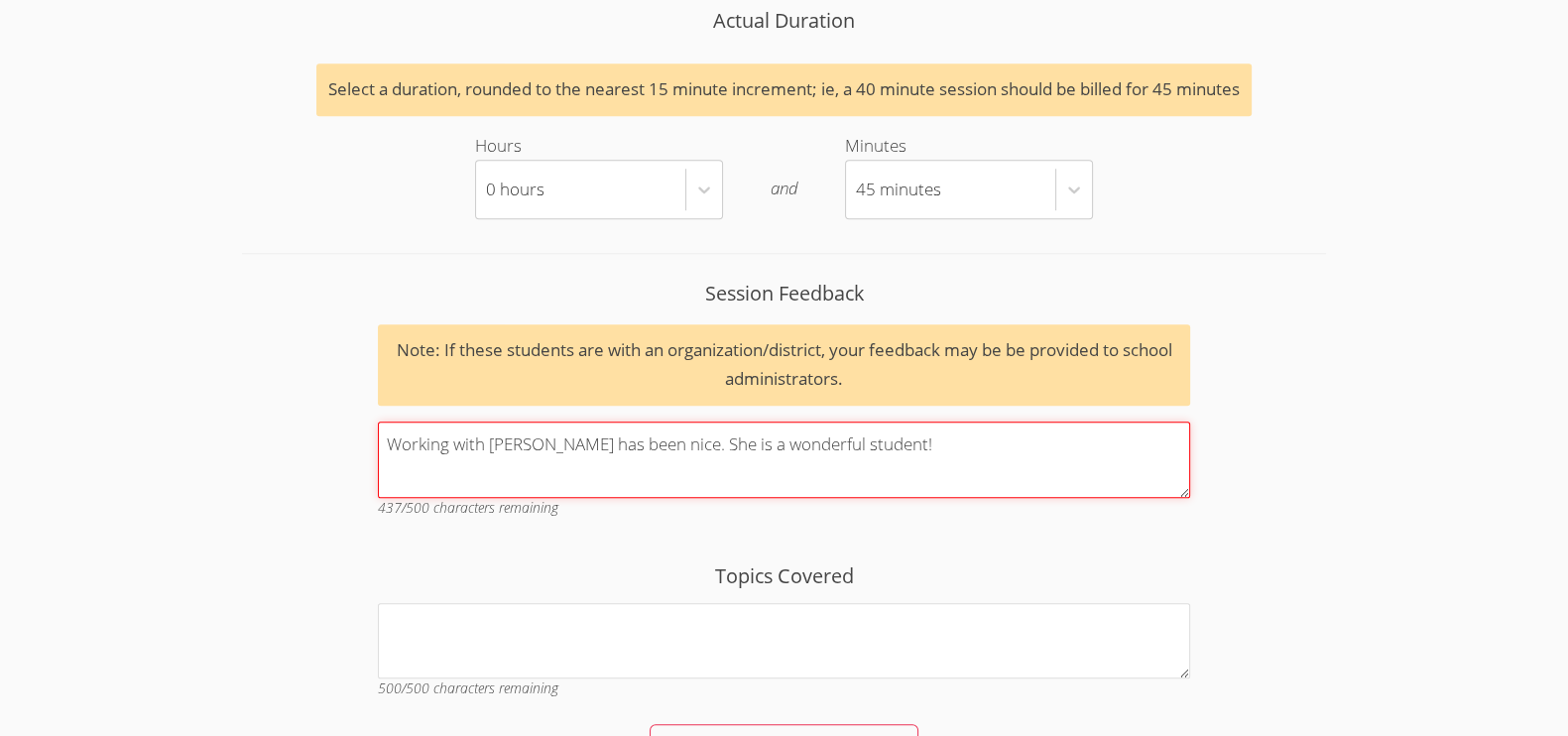 scroll, scrollTop: 1983, scrollLeft: 0, axis: vertical 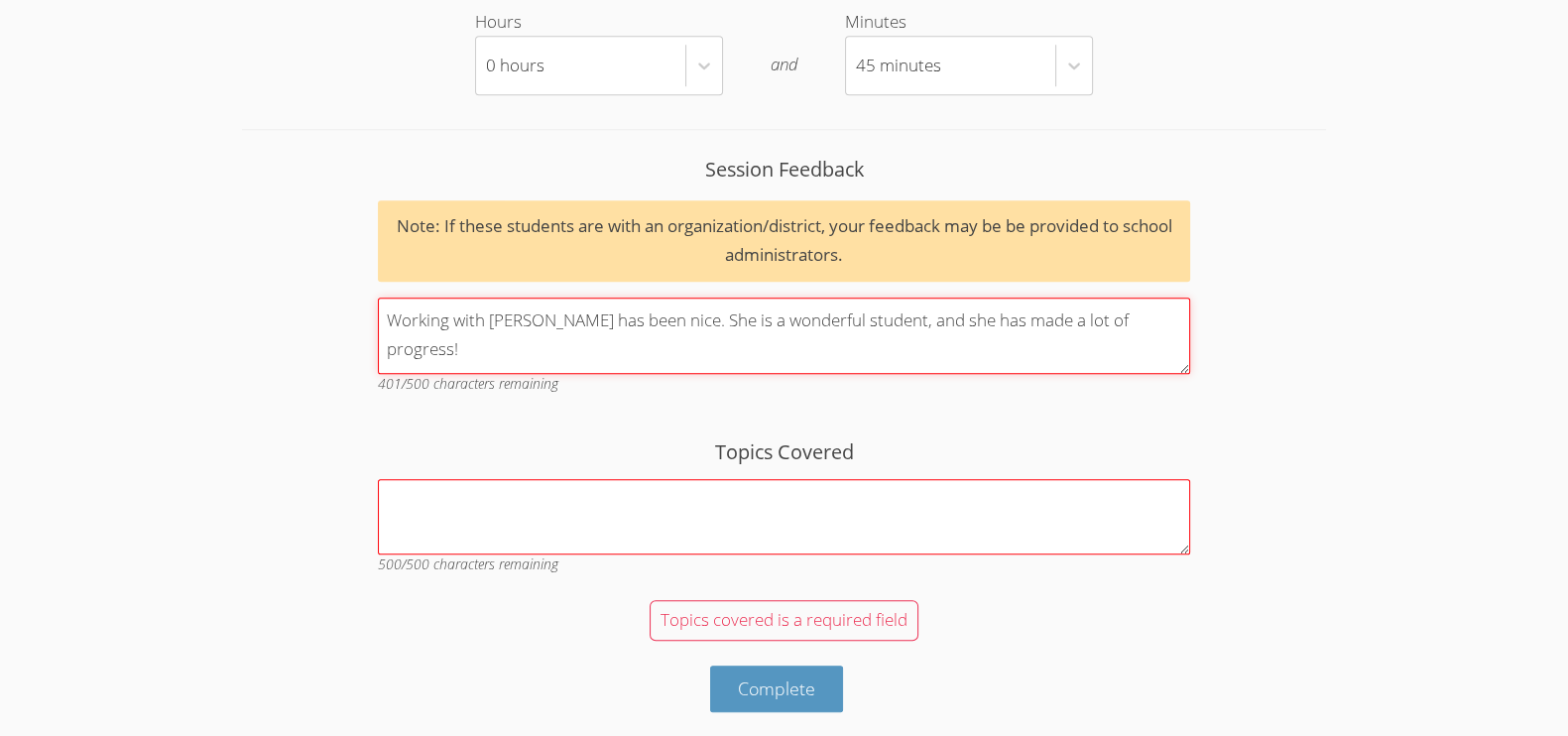 type on "Working with Jayleen has been nice. She is a wonderful student, and she has made a lot of progress!" 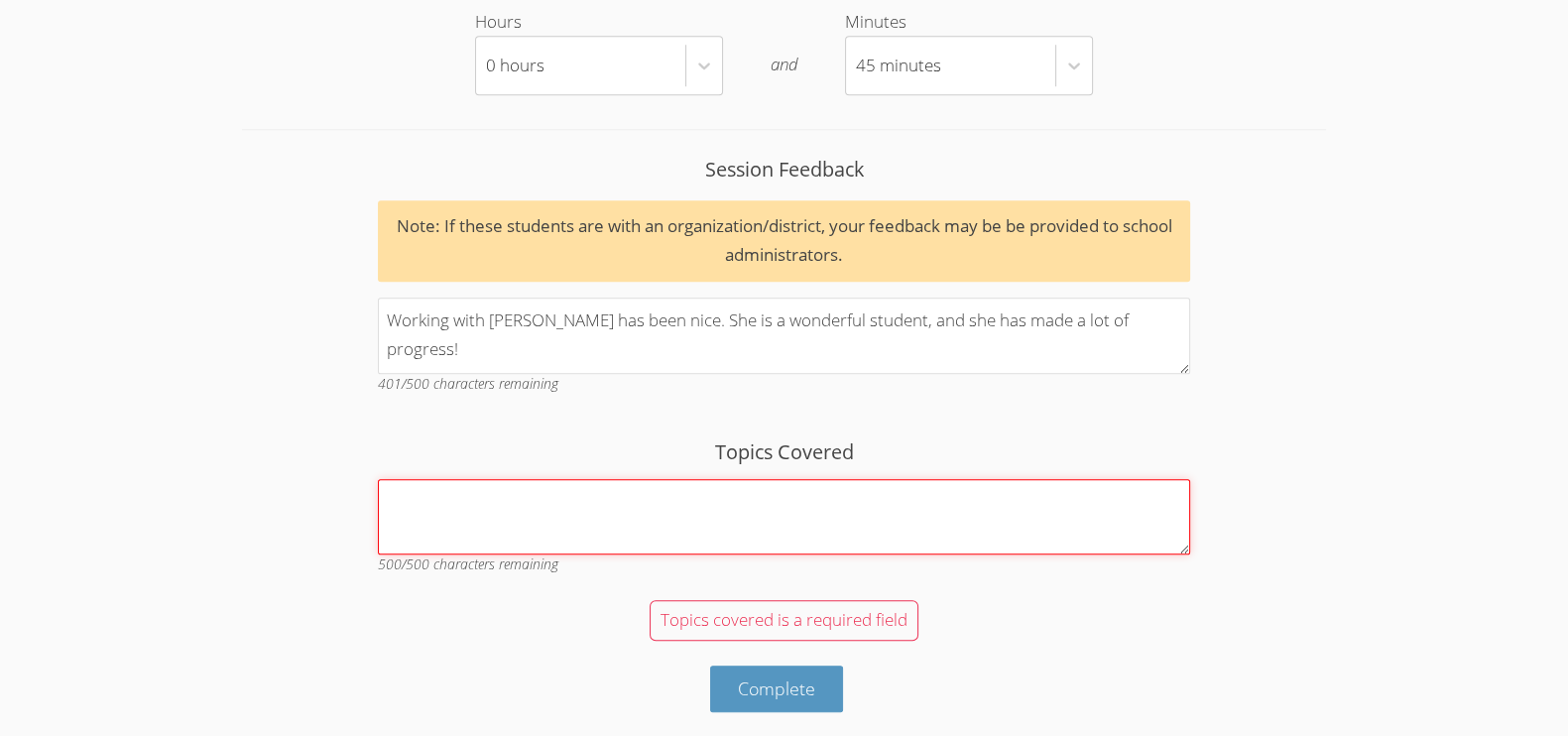 click on "Topics Covered" at bounding box center (784, 517) 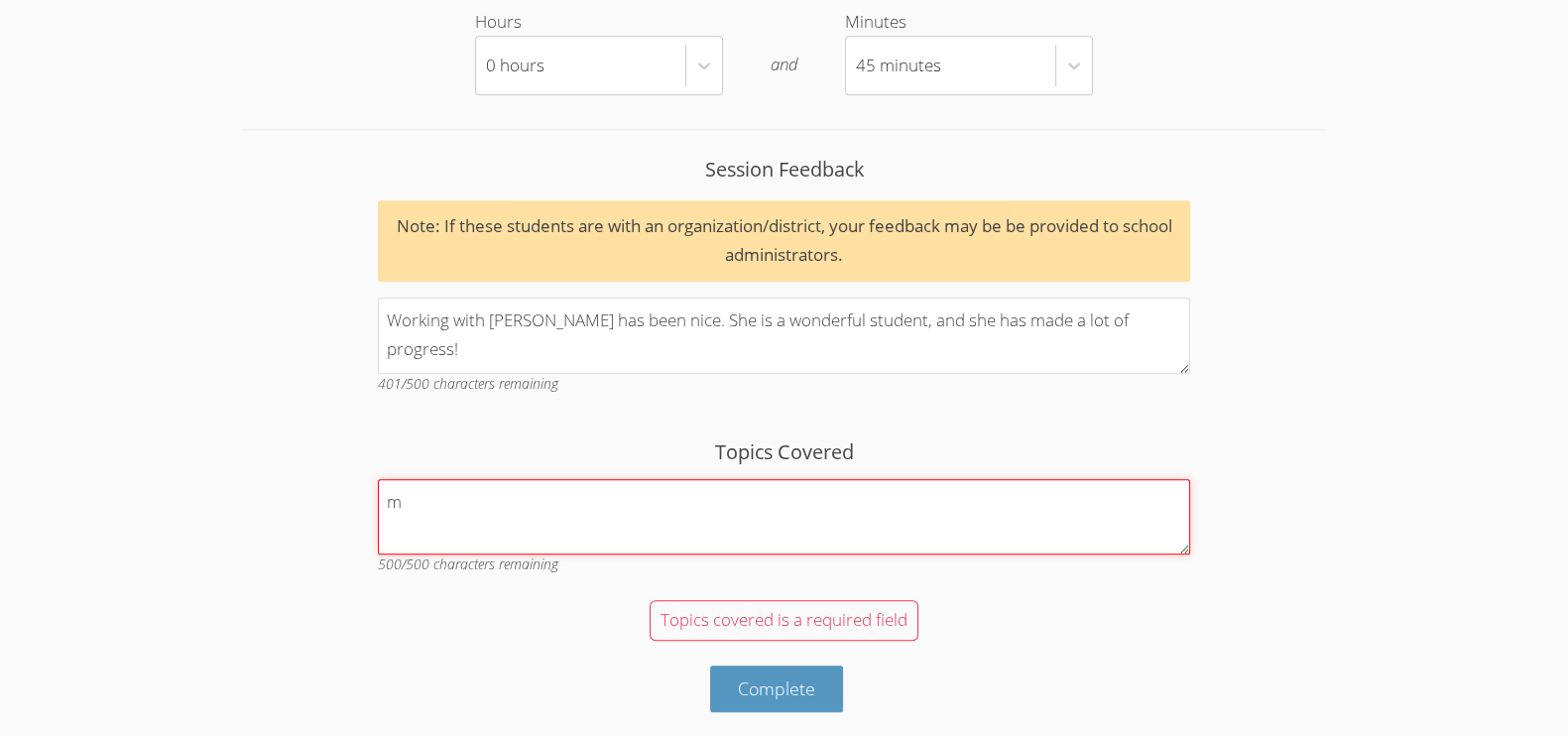 scroll, scrollTop: 1956, scrollLeft: 0, axis: vertical 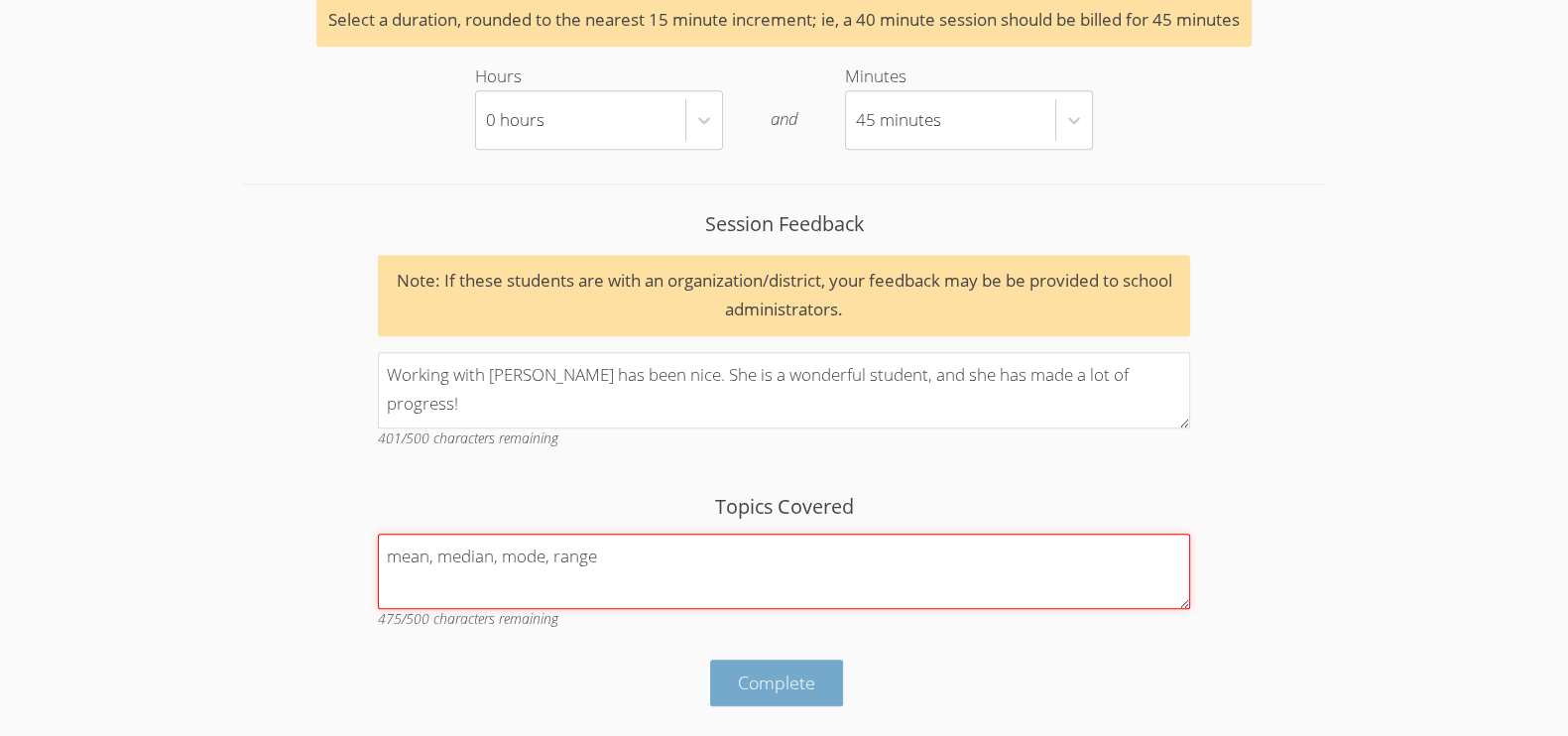 type on "mean, median, mode, range" 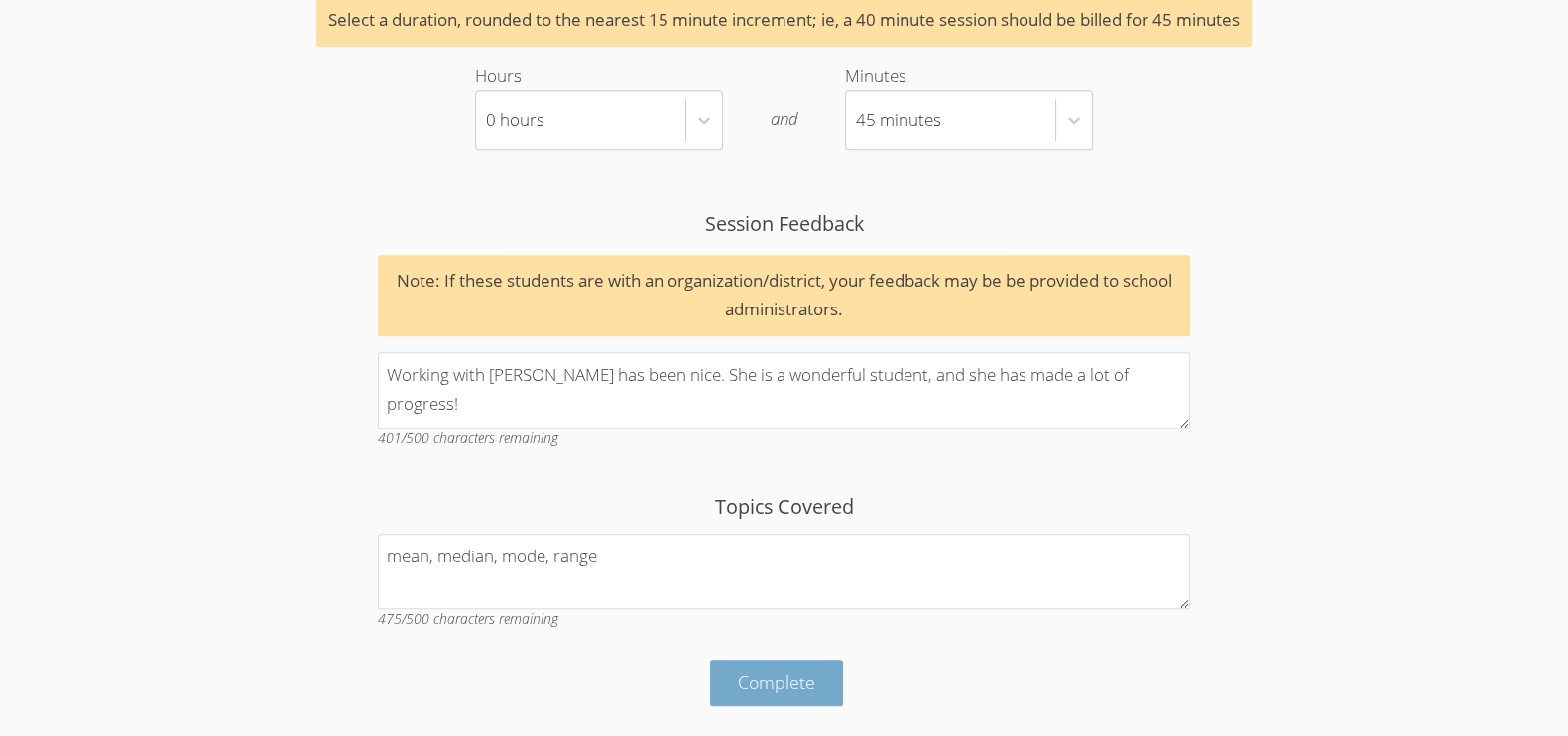 click on "Complete" at bounding box center [777, 682] 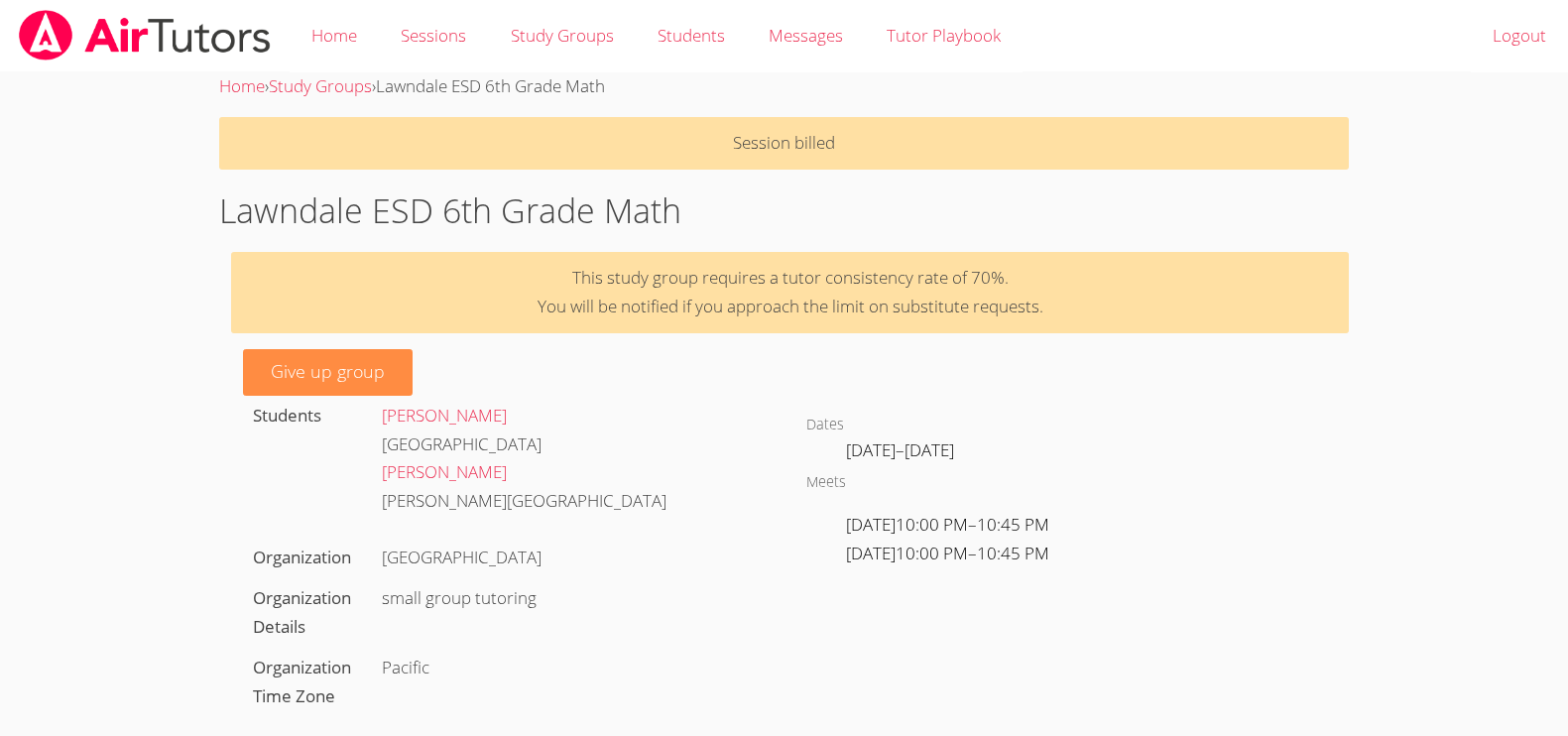 scroll, scrollTop: 0, scrollLeft: 0, axis: both 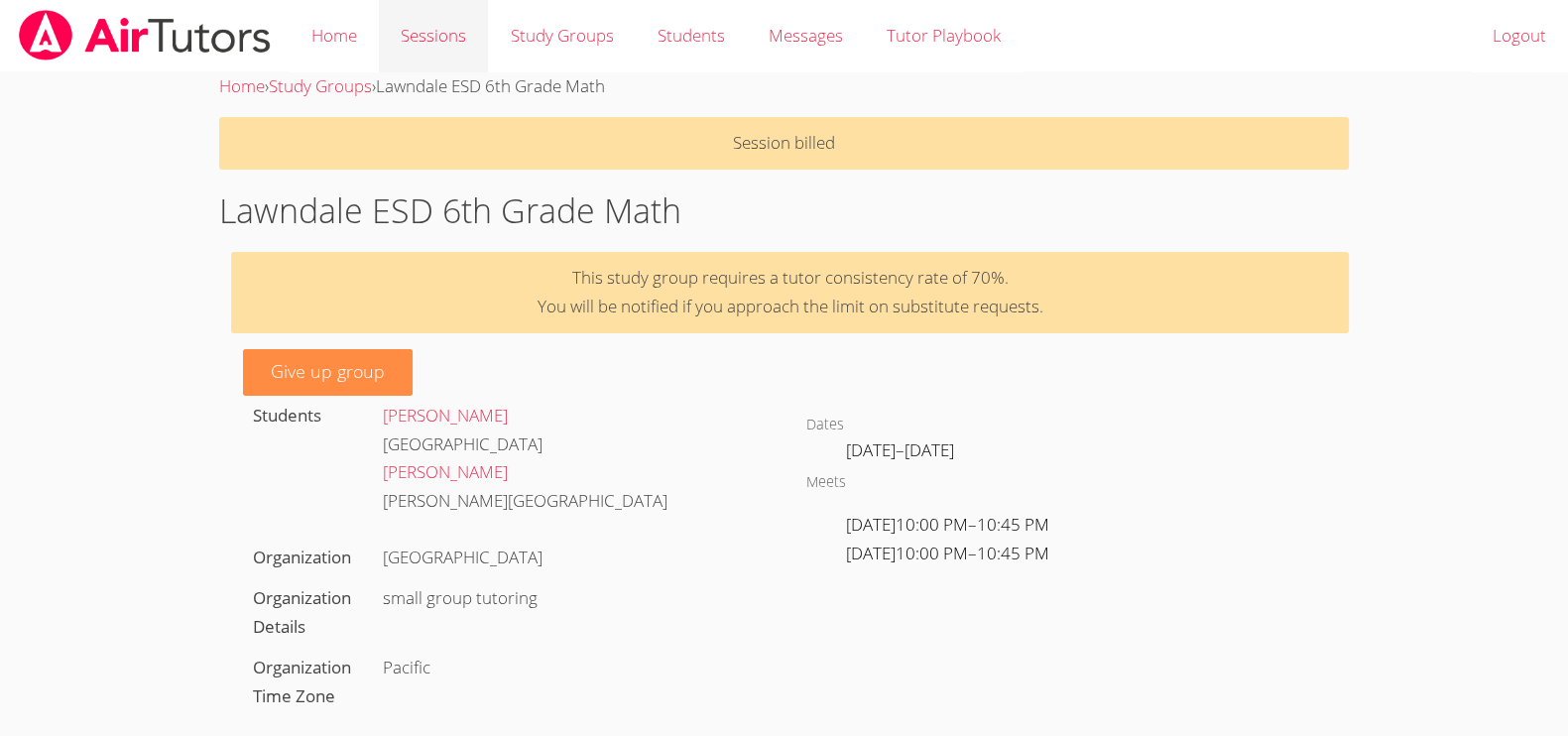 click on "Sessions" at bounding box center (433, 36) 